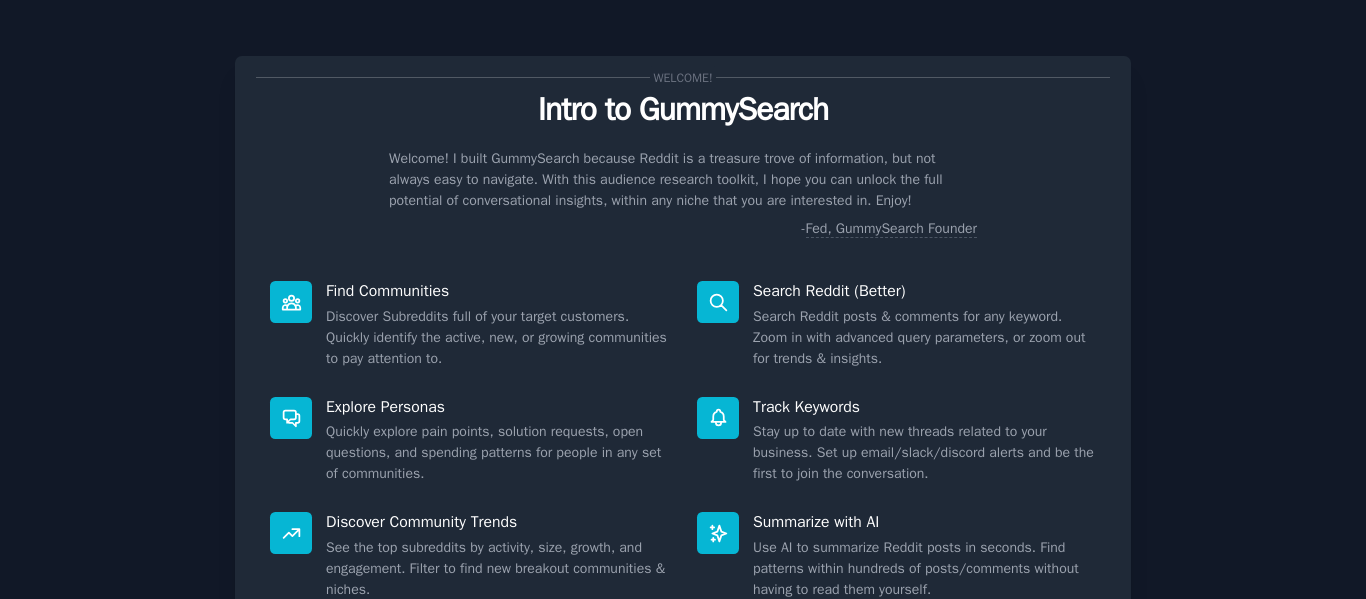scroll, scrollTop: 0, scrollLeft: 0, axis: both 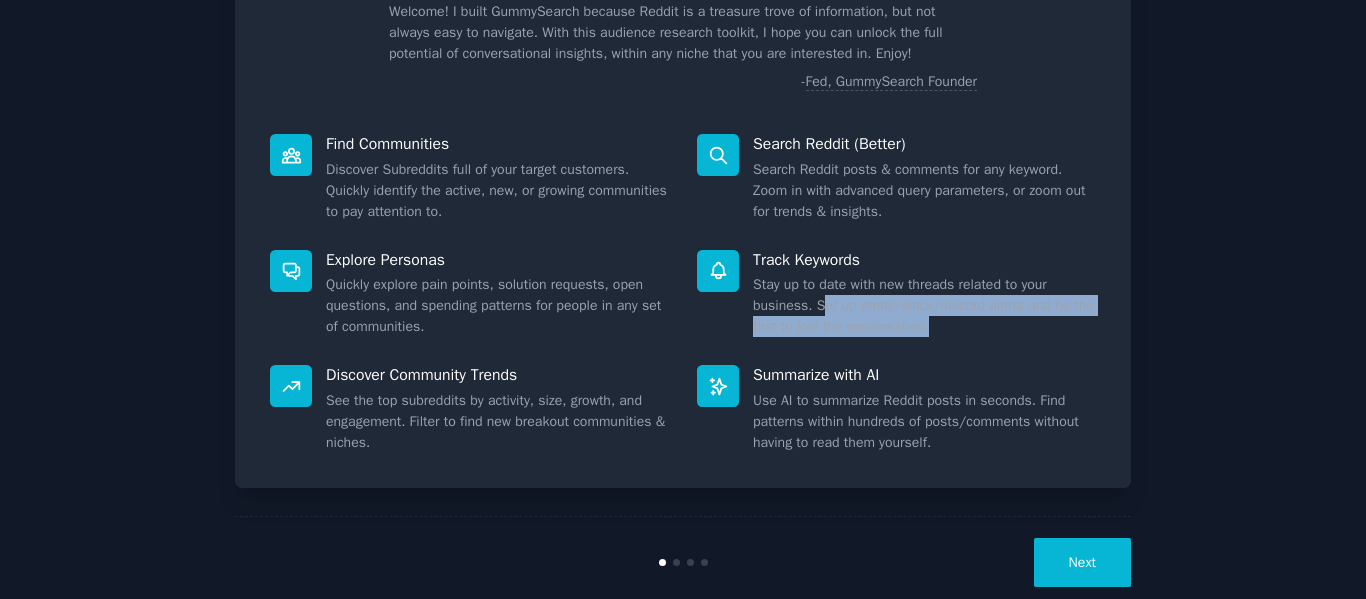 drag, startPoint x: 931, startPoint y: 326, endPoint x: 814, endPoint y: 303, distance: 119.23926 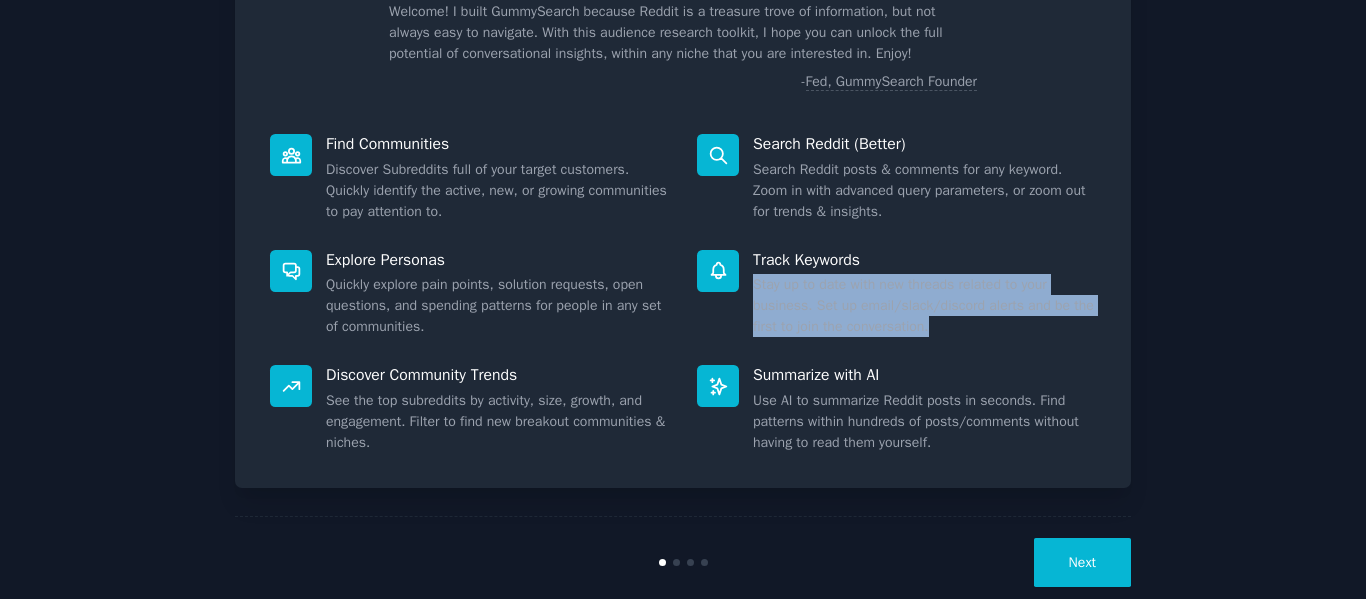 drag, startPoint x: 945, startPoint y: 336, endPoint x: 748, endPoint y: 289, distance: 202.529 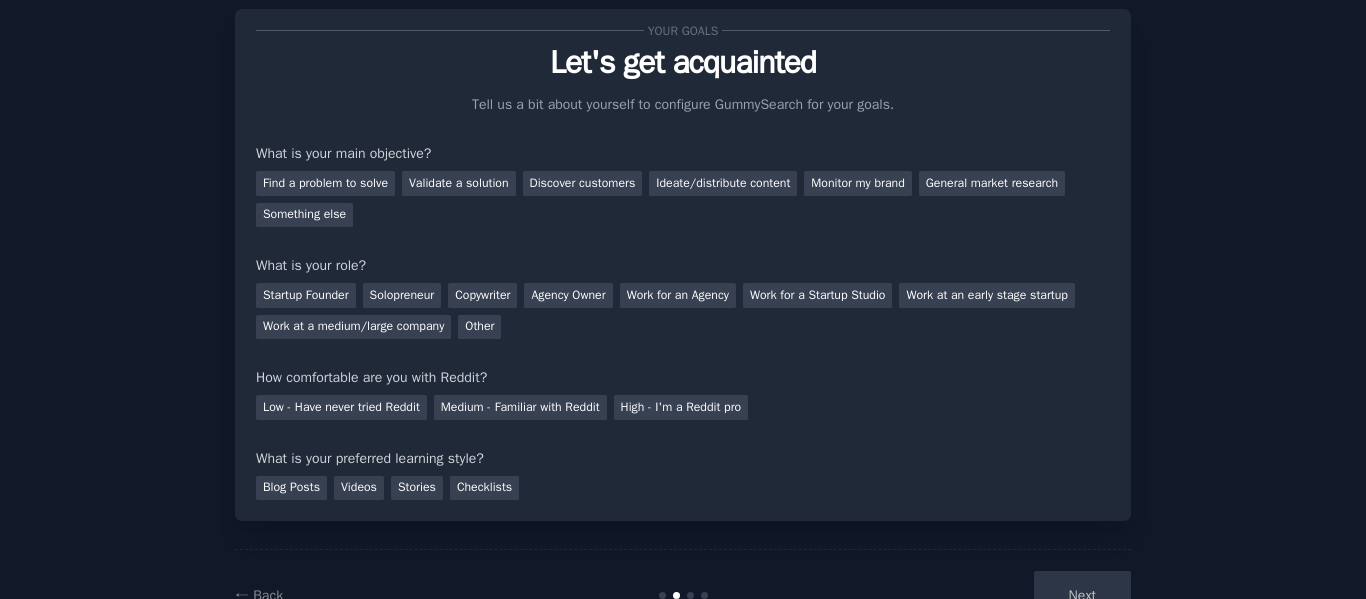 scroll, scrollTop: 48, scrollLeft: 0, axis: vertical 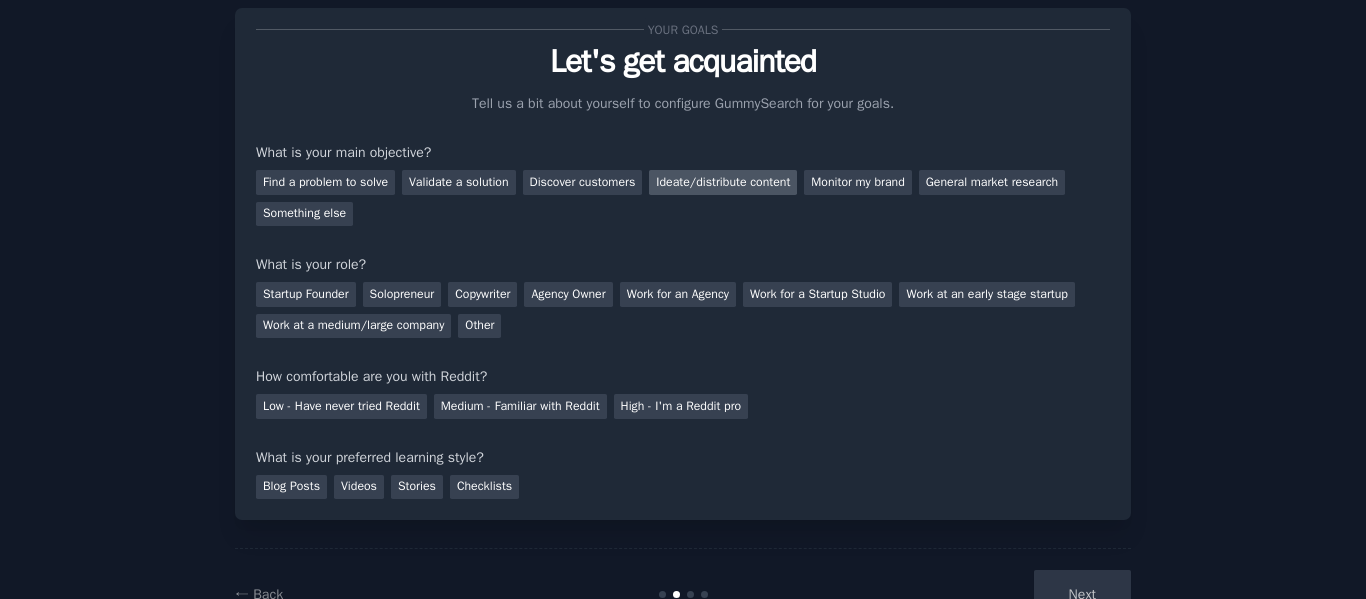 click on "Ideate/distribute content" at bounding box center (723, 182) 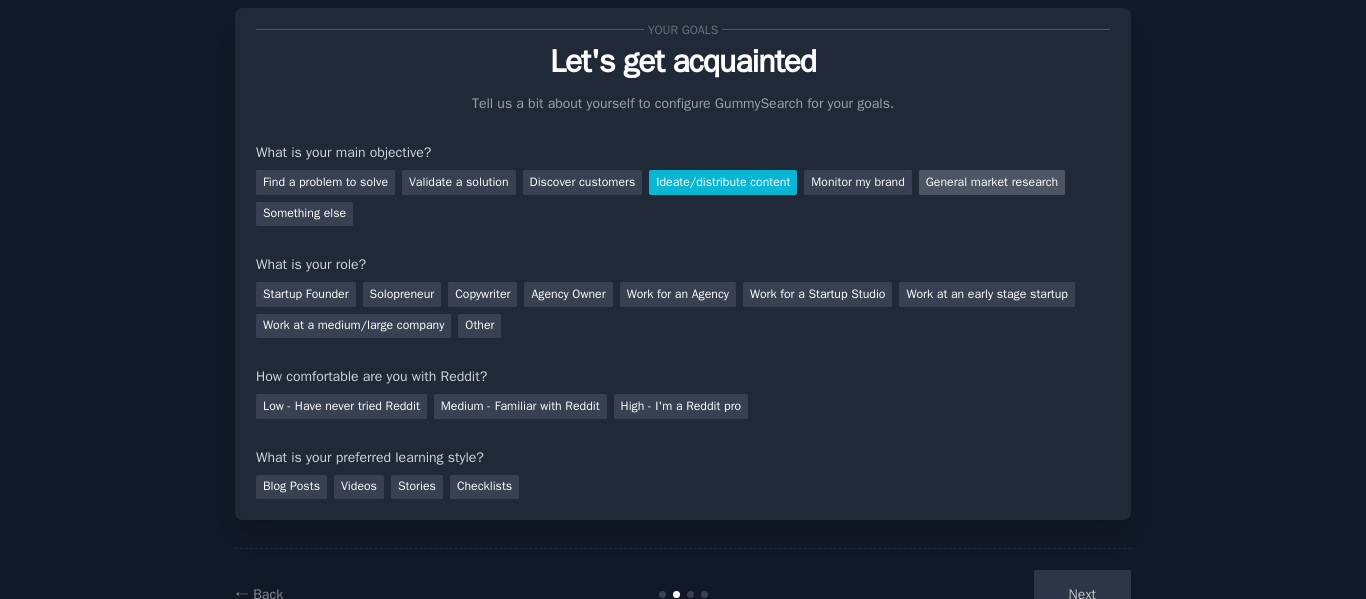 click on "General market research" at bounding box center [992, 182] 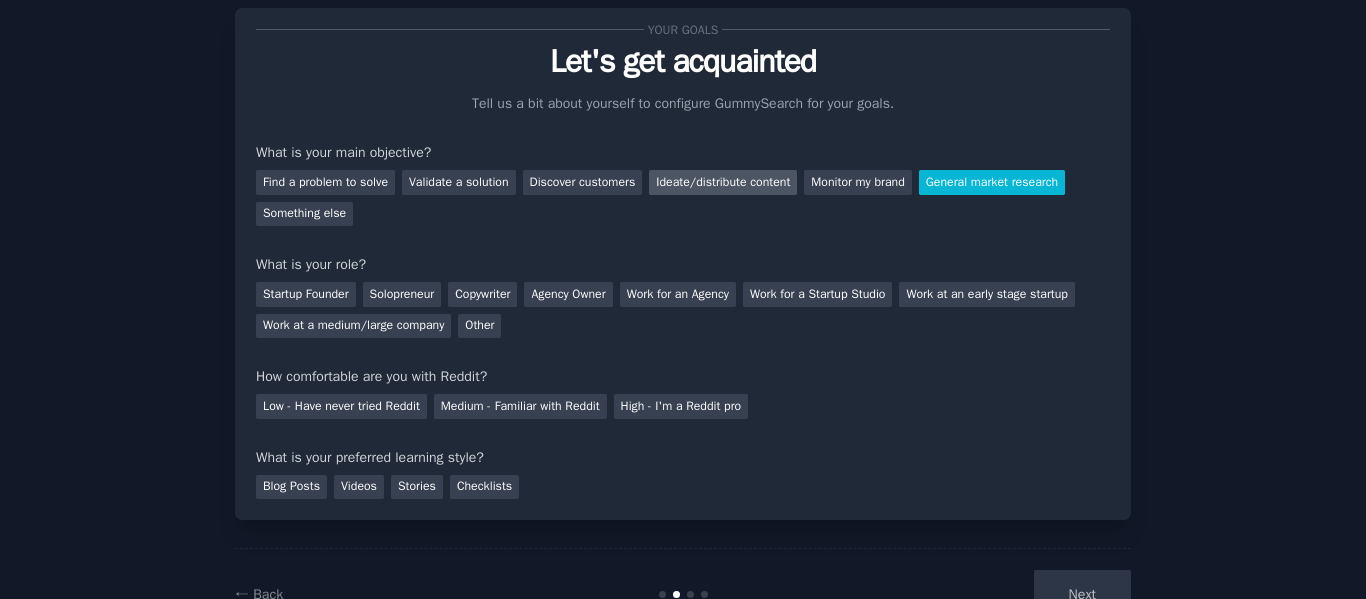click on "Ideate/distribute content" at bounding box center (723, 182) 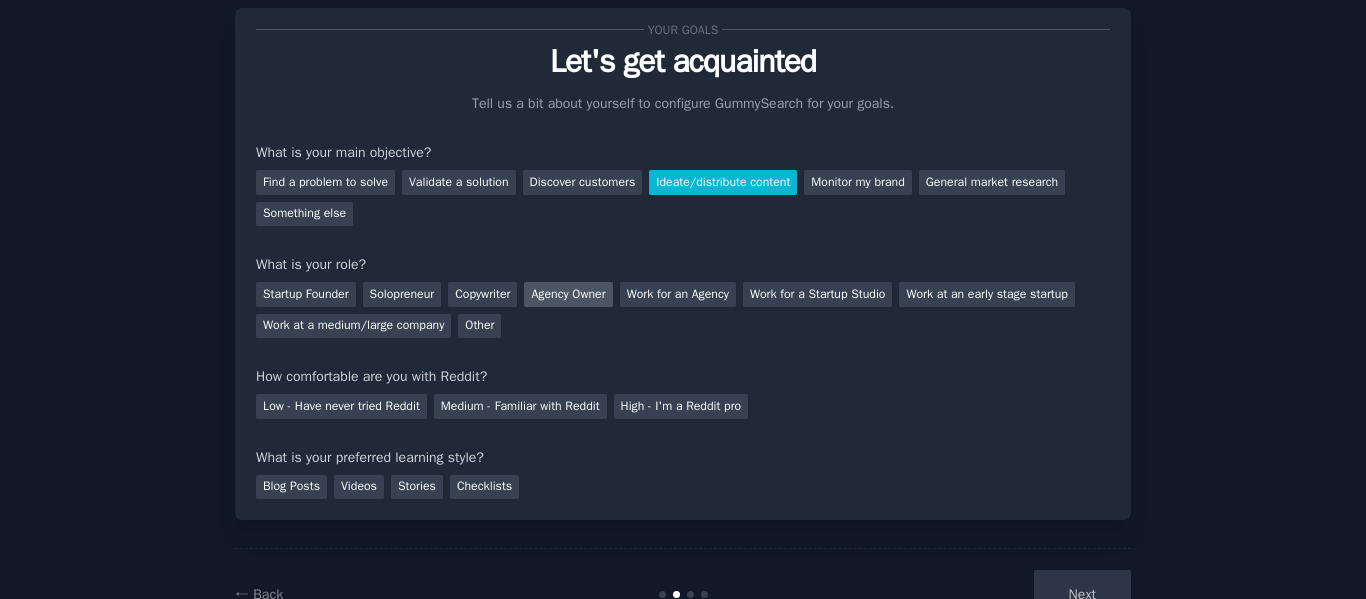scroll, scrollTop: 117, scrollLeft: 0, axis: vertical 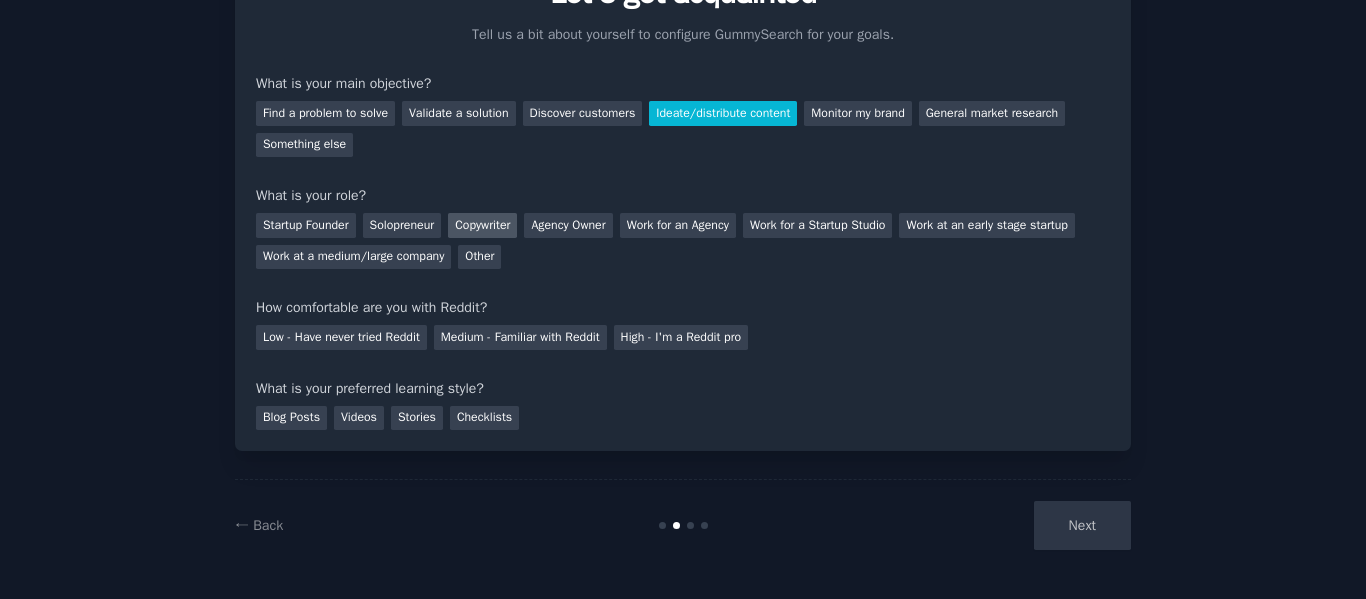 click on "Copywriter" at bounding box center (482, 225) 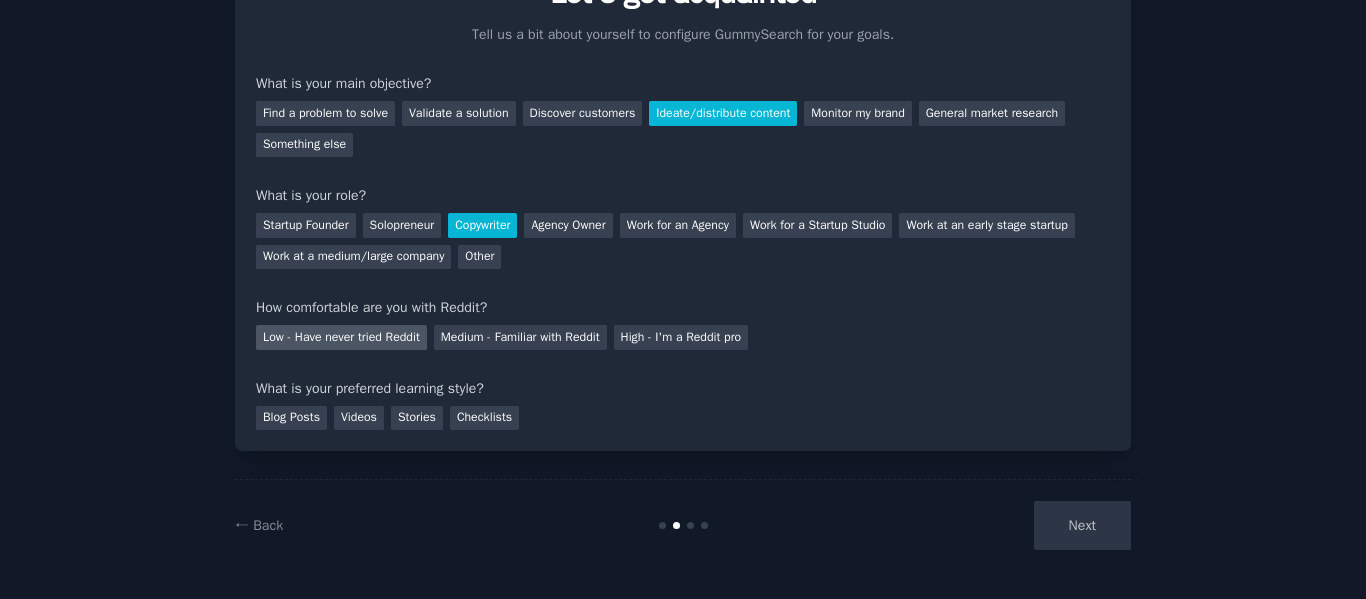 click on "Low - Have never tried Reddit" at bounding box center (341, 337) 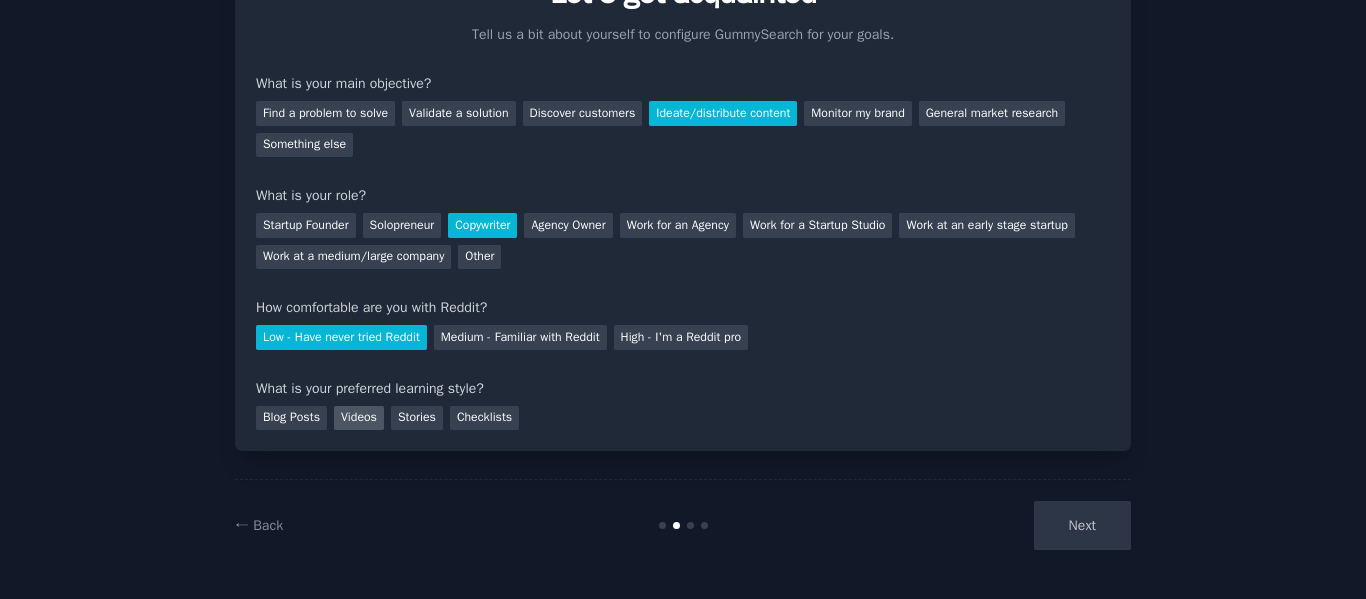 click on "Videos" at bounding box center (359, 418) 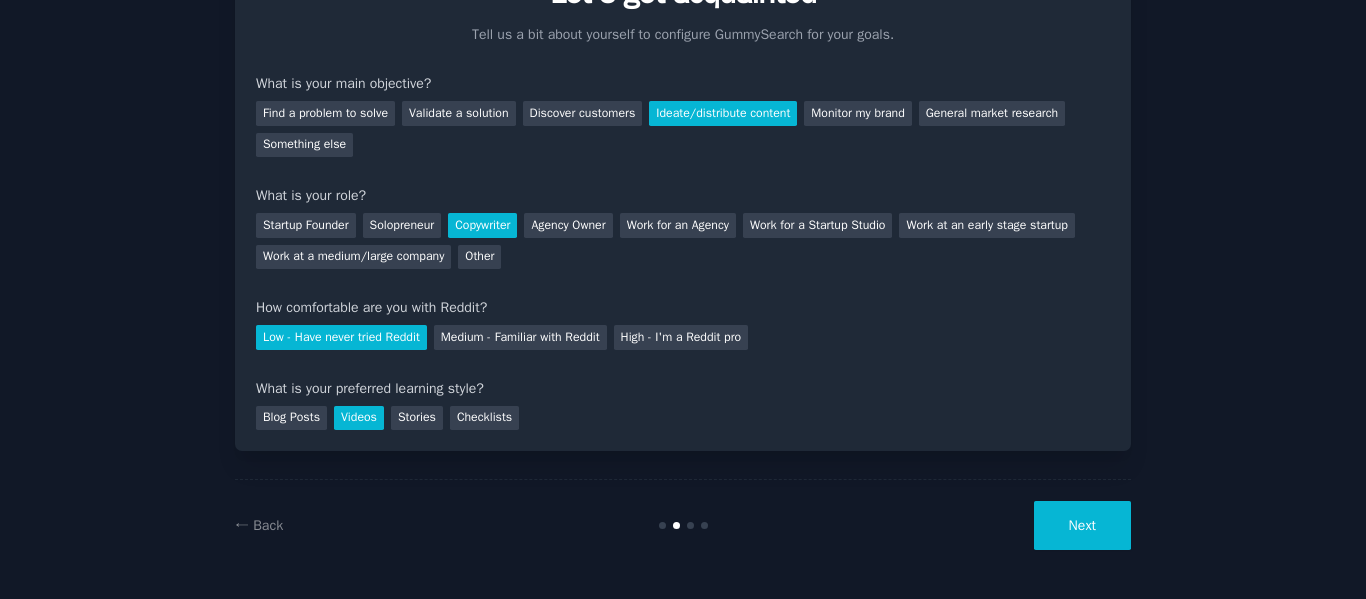 click on "Next" at bounding box center [1082, 525] 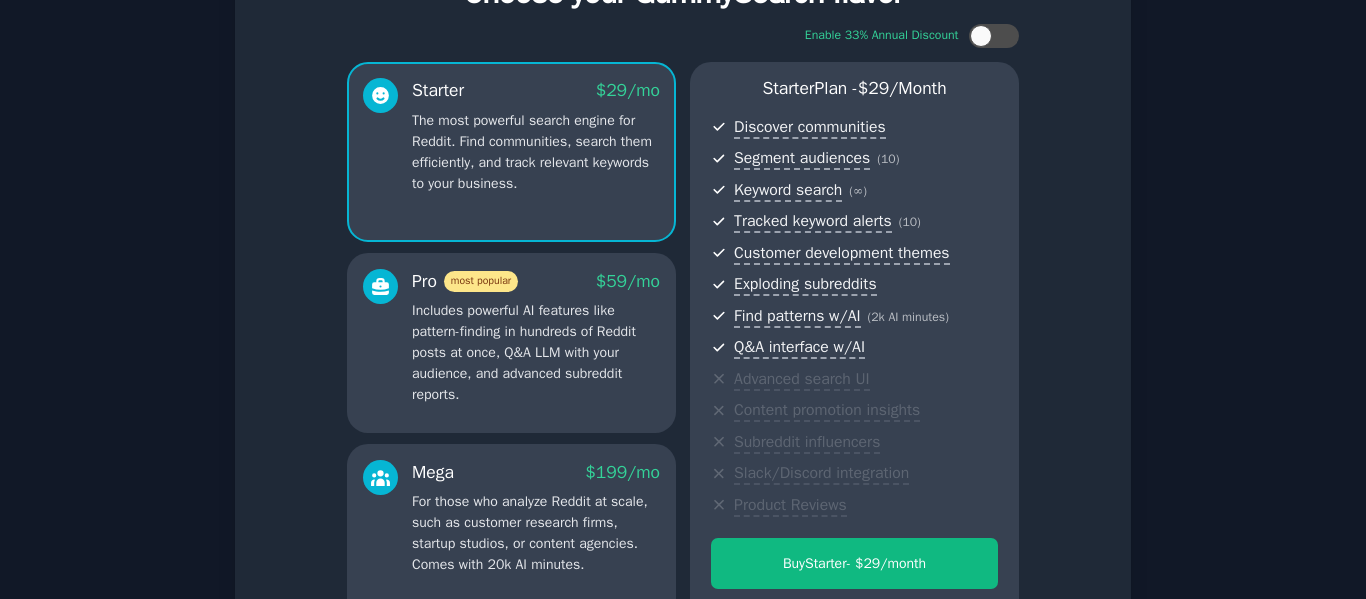 scroll, scrollTop: 332, scrollLeft: 0, axis: vertical 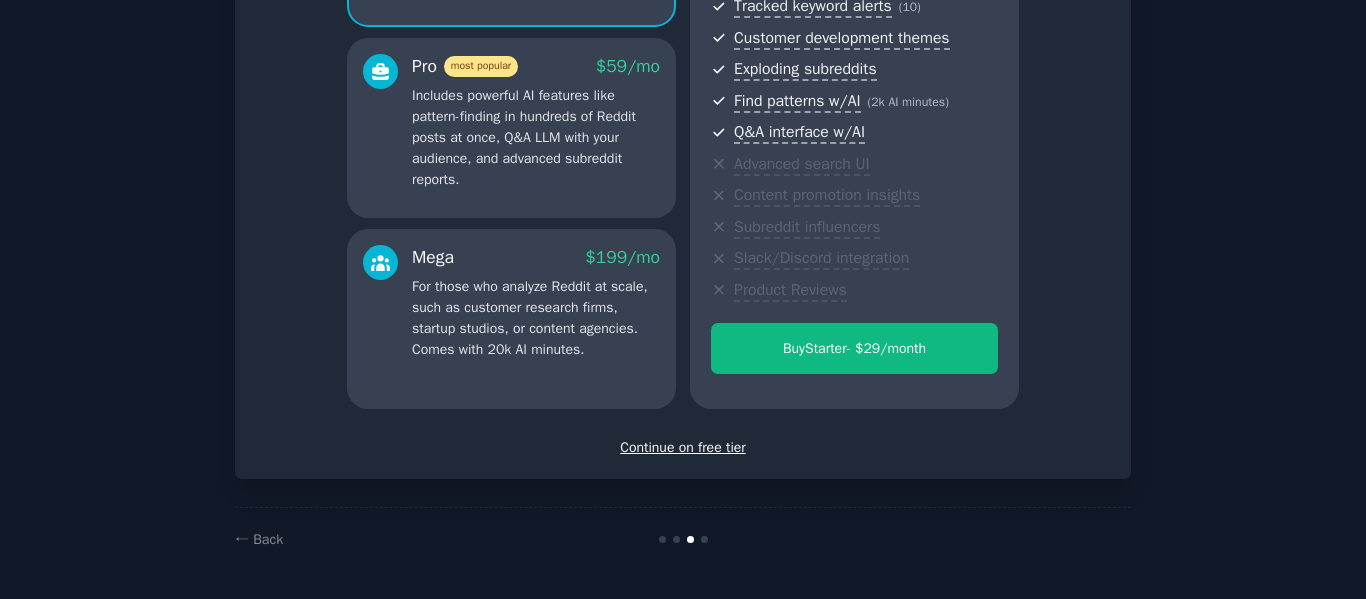 click on "Continue on free tier" at bounding box center (683, 447) 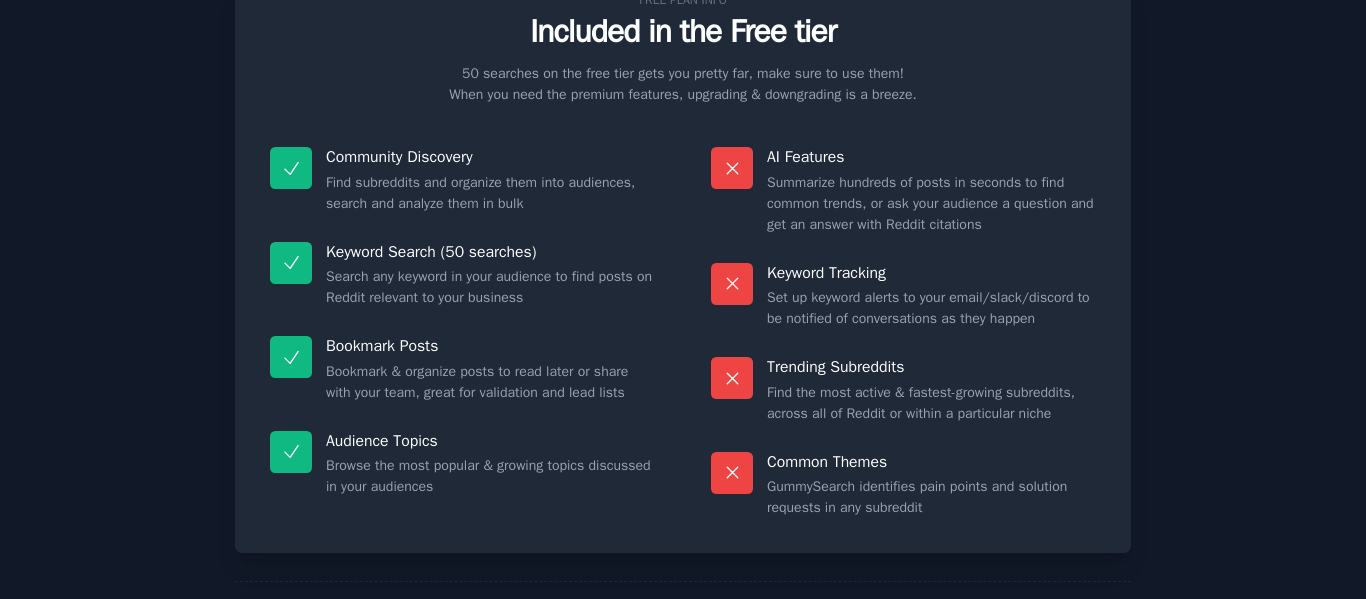 scroll, scrollTop: 180, scrollLeft: 0, axis: vertical 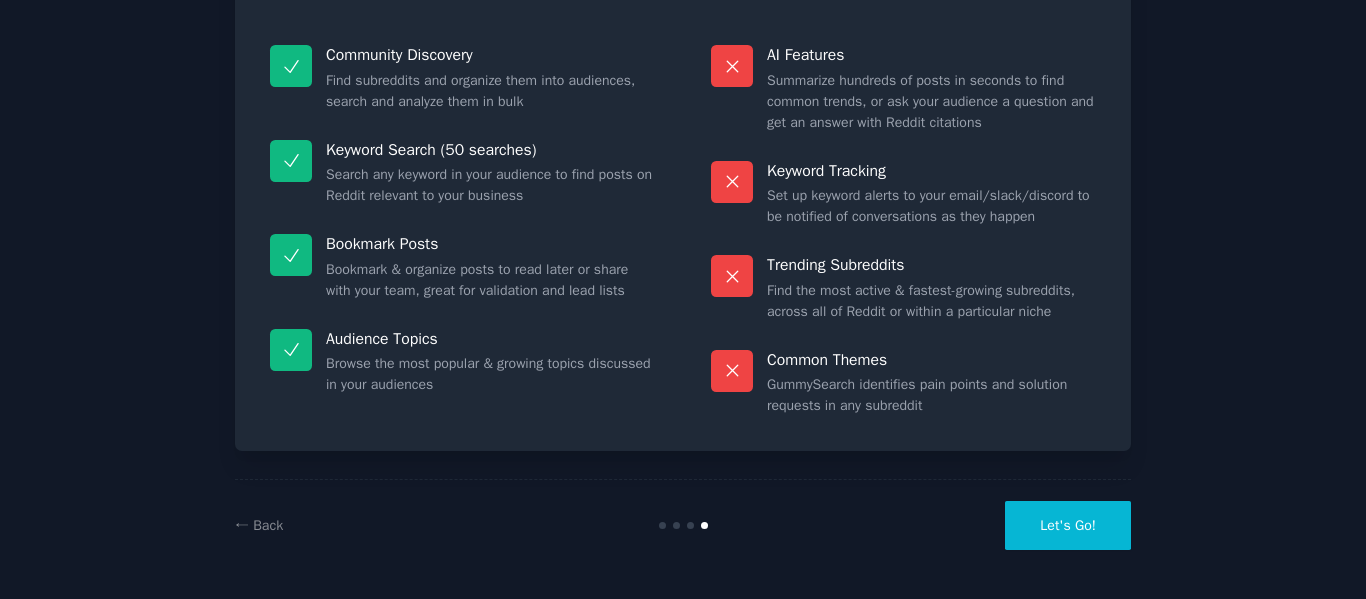 click on "Let's Go!" at bounding box center [1068, 525] 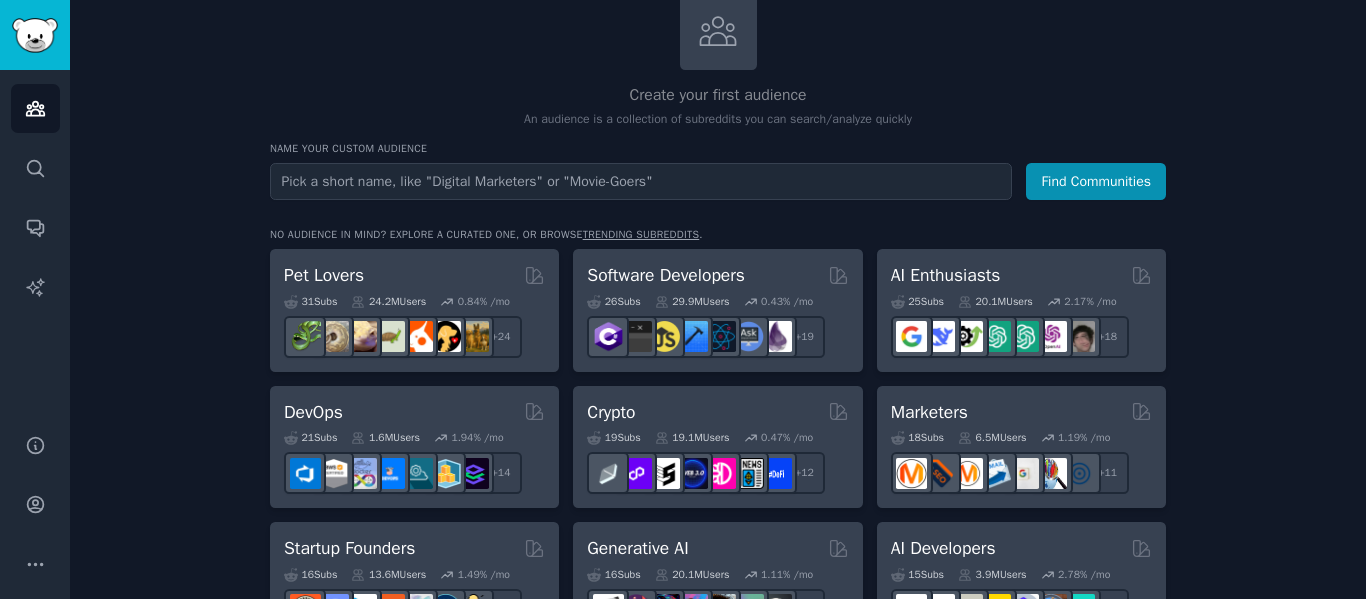scroll, scrollTop: 135, scrollLeft: 0, axis: vertical 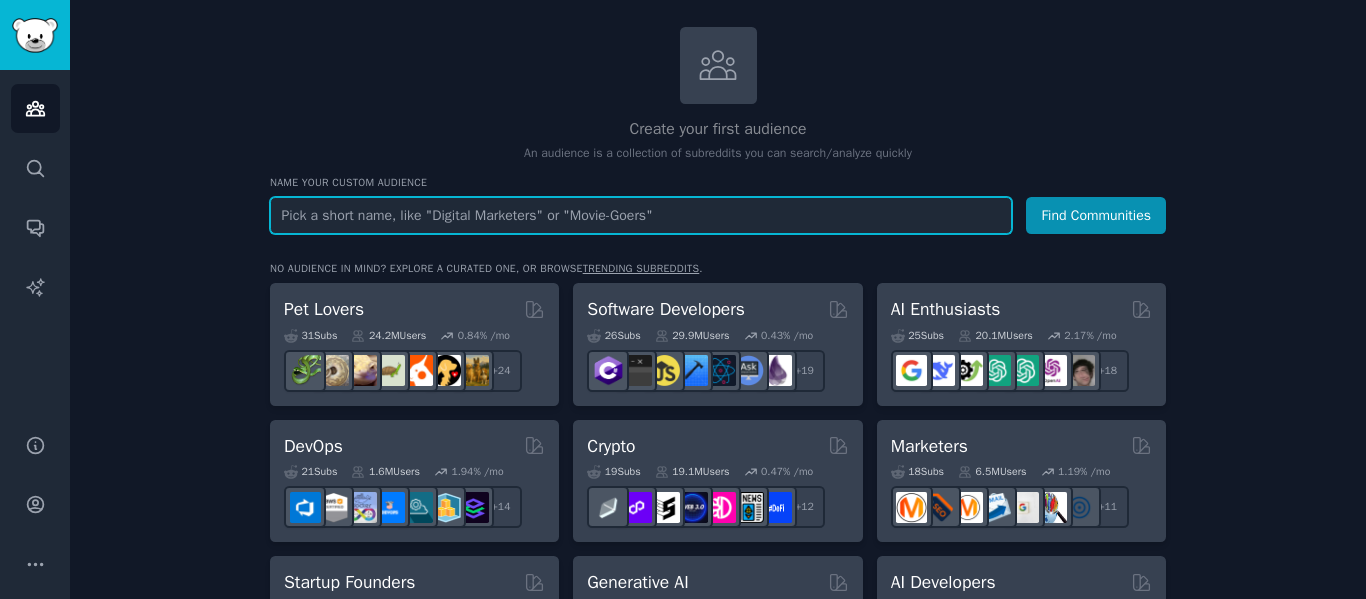 click at bounding box center (641, 215) 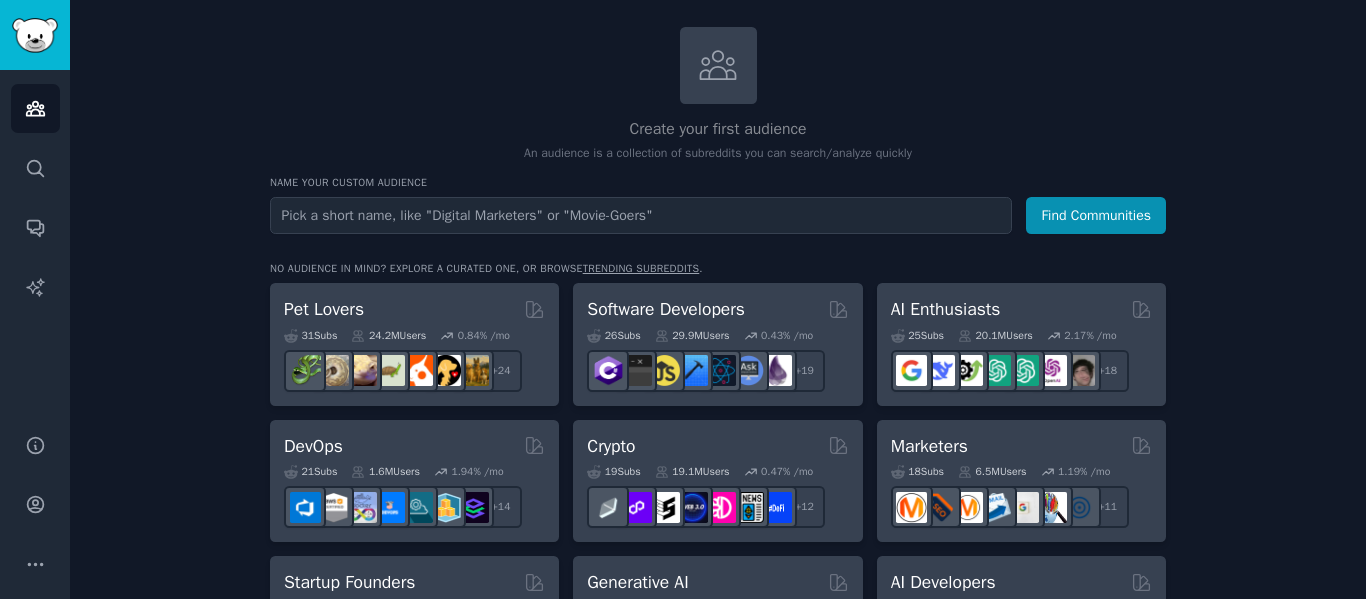 click on "An audience is a collection of subreddits you can search/analyze quickly" at bounding box center [718, 154] 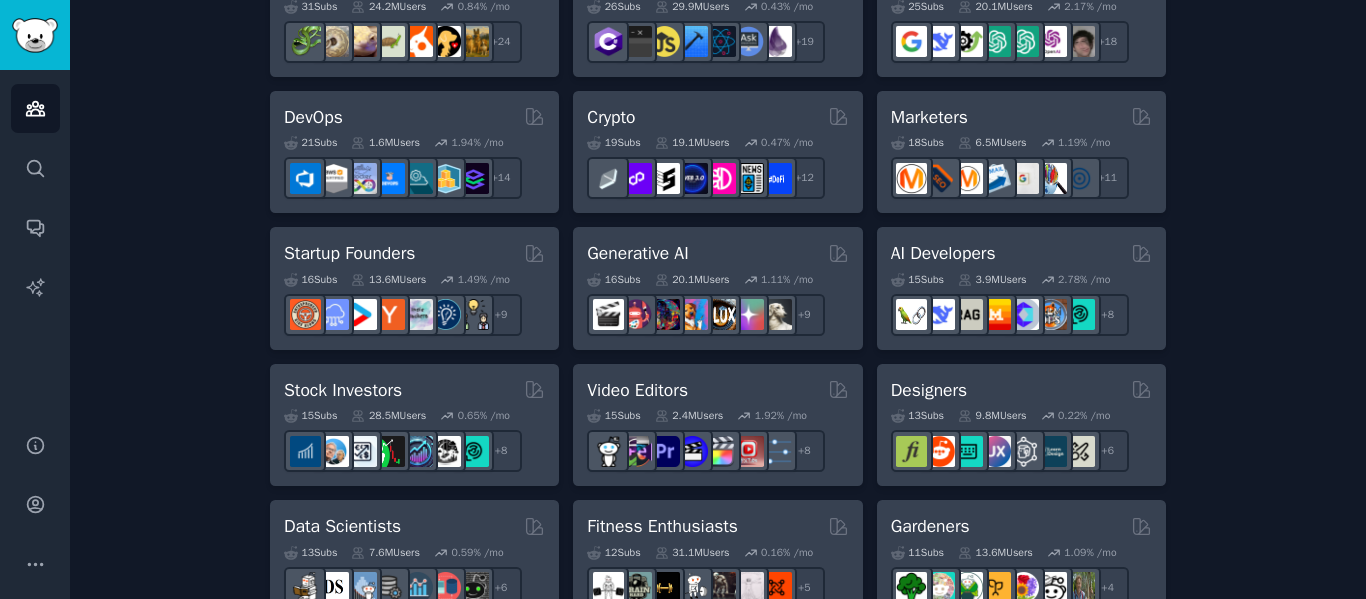 scroll, scrollTop: 0, scrollLeft: 0, axis: both 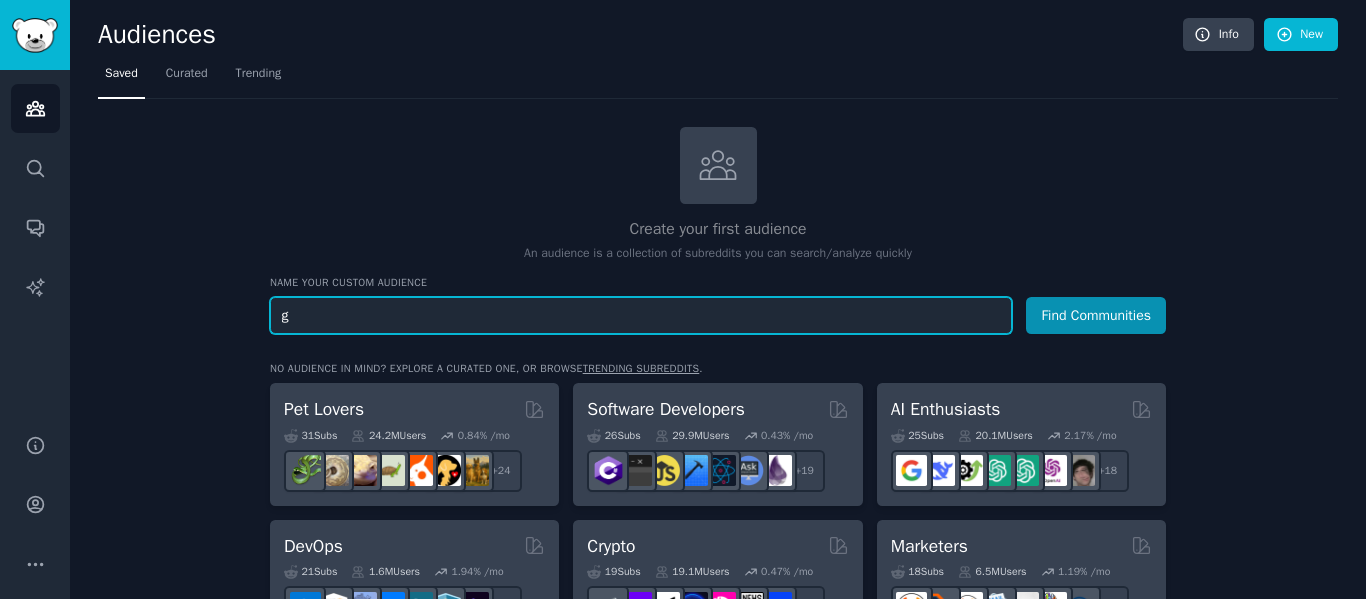 click on "g" at bounding box center (641, 315) 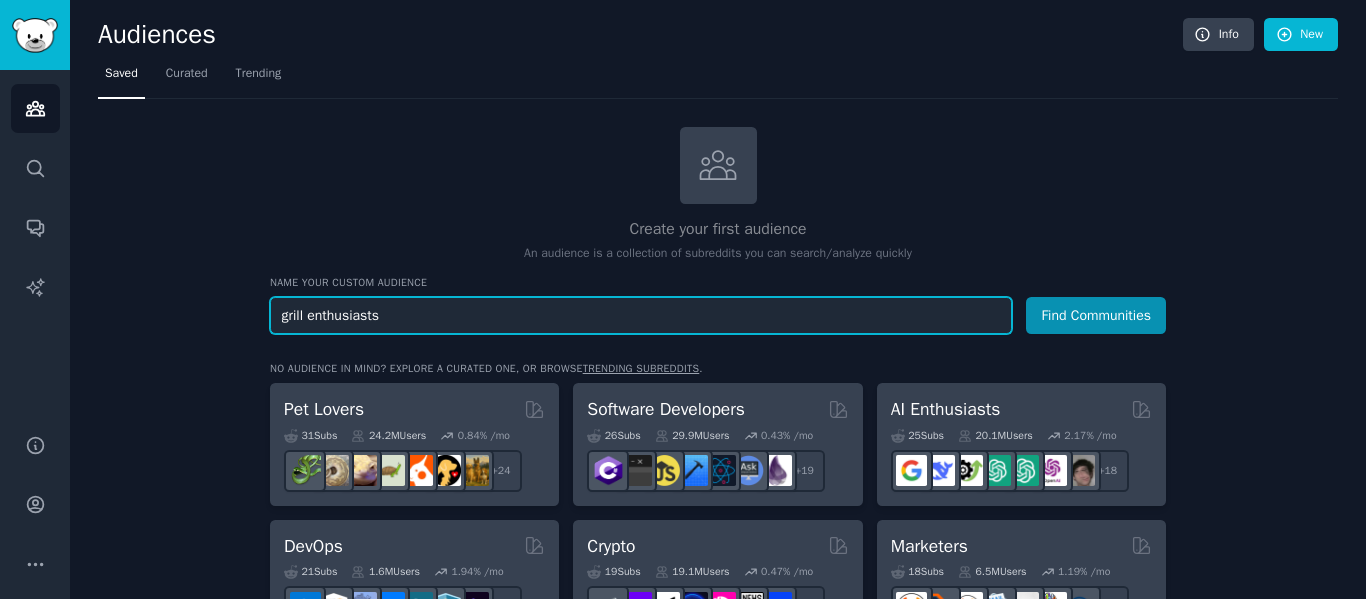 type on "grill enthusiasts" 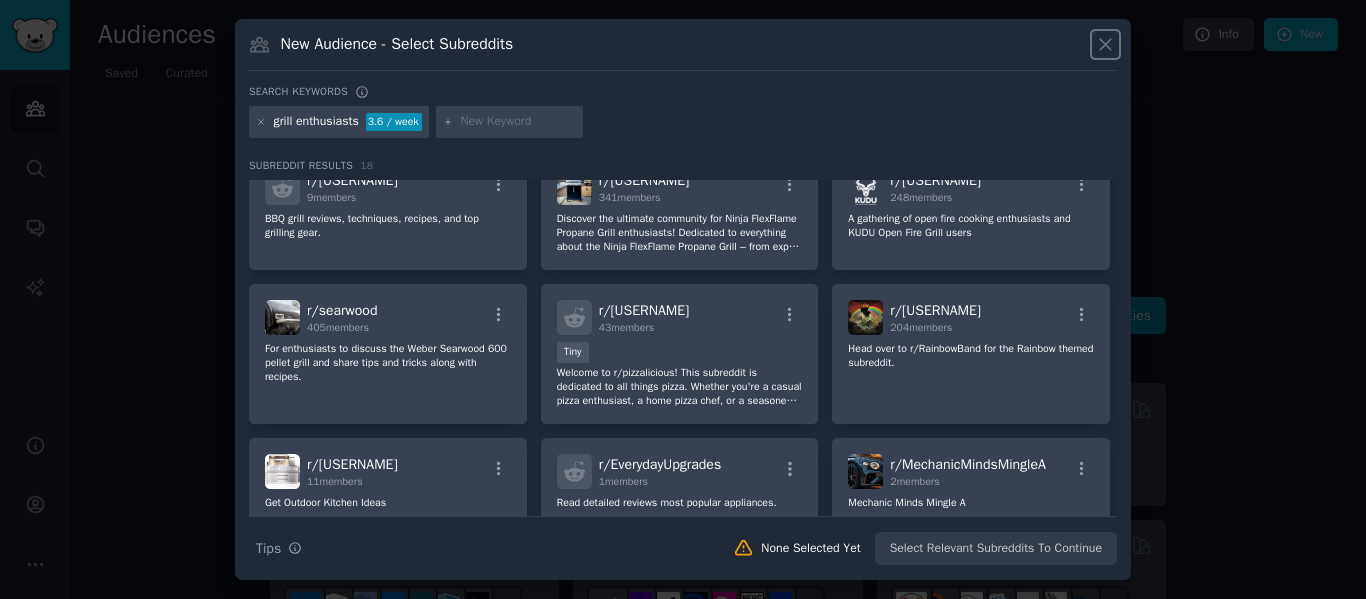 scroll, scrollTop: 0, scrollLeft: 0, axis: both 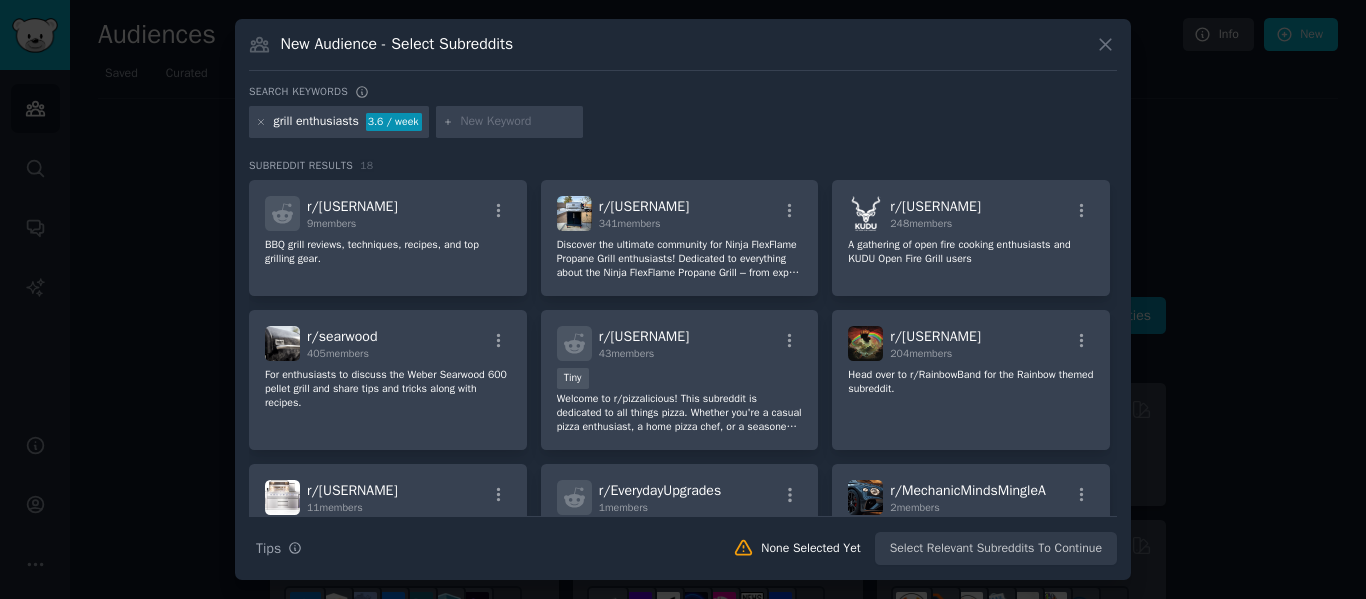 click at bounding box center [518, 122] 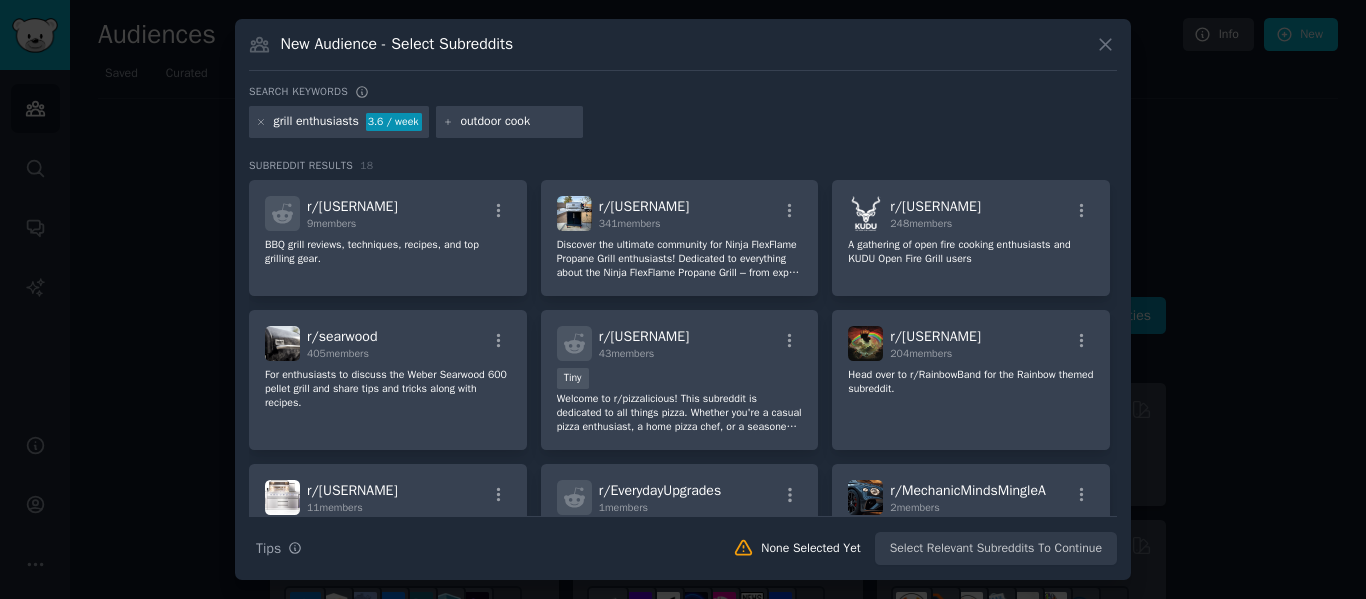 type on "outdoor cooks" 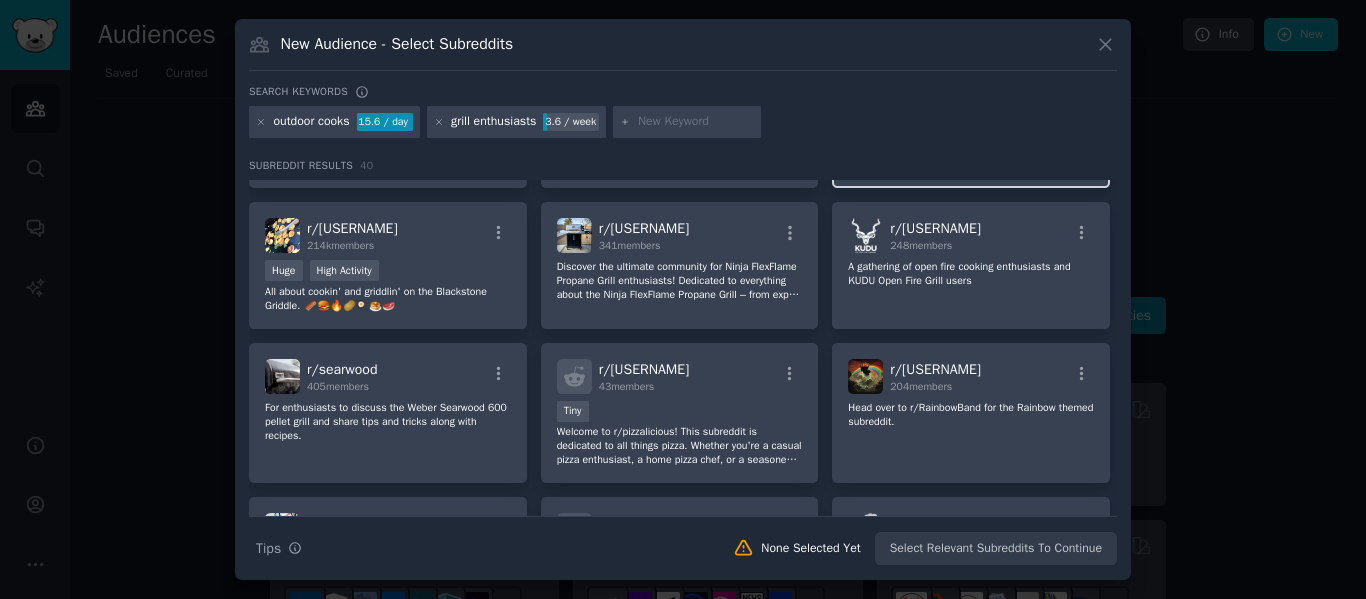 scroll, scrollTop: 133, scrollLeft: 0, axis: vertical 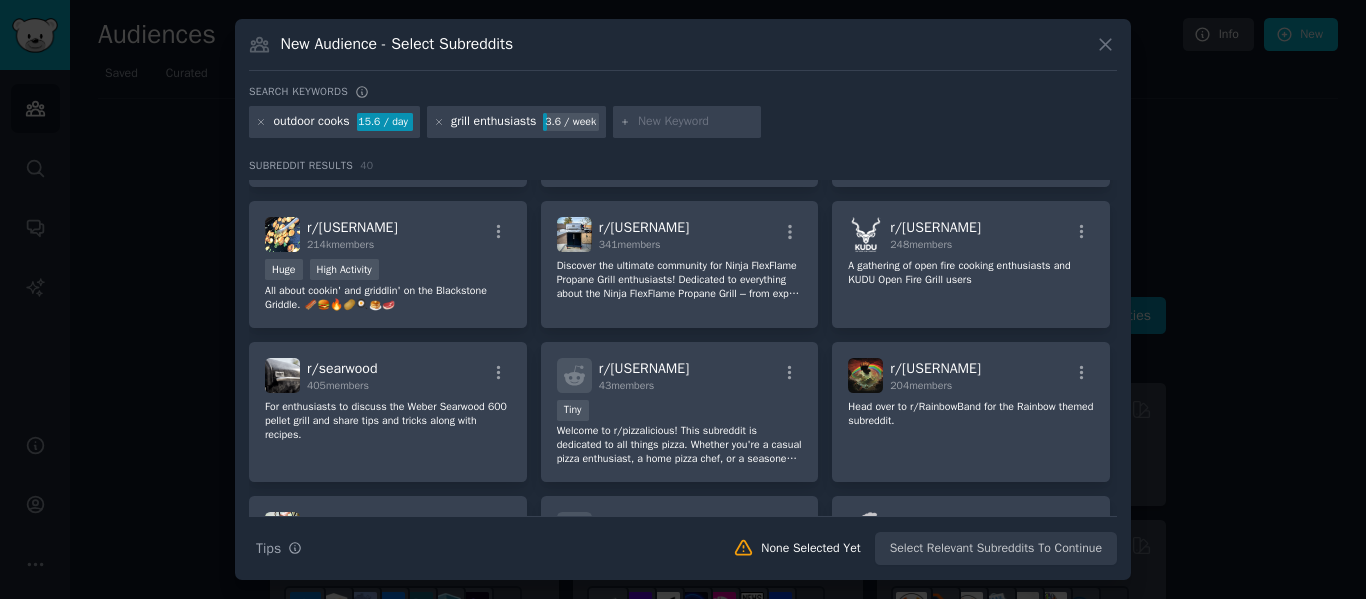 click on "Search keywords outdoor cooks 15.6 / day grill enthusiasts 3.6 / week Subreddit Results 40 r/BBQGrill 9 members BBQ grill reviews, techniques, recipes, and top grilling gear. r/grilling 2.4M members Massive High Activity Welcome to /r/Grilling, a Subreddit for all Tips, Recipes, Pictures, and anything related to Grilling!
Rules:
Be respectful. this is a place to discuss grilling, not grill each other.
NO SPAM If you're a bot account or you're spamming your youtube channel or what not, your account will be banned immediately.
We want original content only! that means something you made or bought or ate or saw, etc. r/castiron 679k members >= 80th percentile for submissions / day Huge High Activity No Description... r/blackstonegriddle 214k members Huge High Activity All about cookin' and griddlin' on the Blackstone Griddle. 🥓🍔🔥🥔🍳🥞🥩 r/NinjaFlexFlame 341 members r/kudunation 248 members A gathering of open fire cooking enthusiasts and KUDU Open Fire Grill users r/searwood" at bounding box center (683, 325) 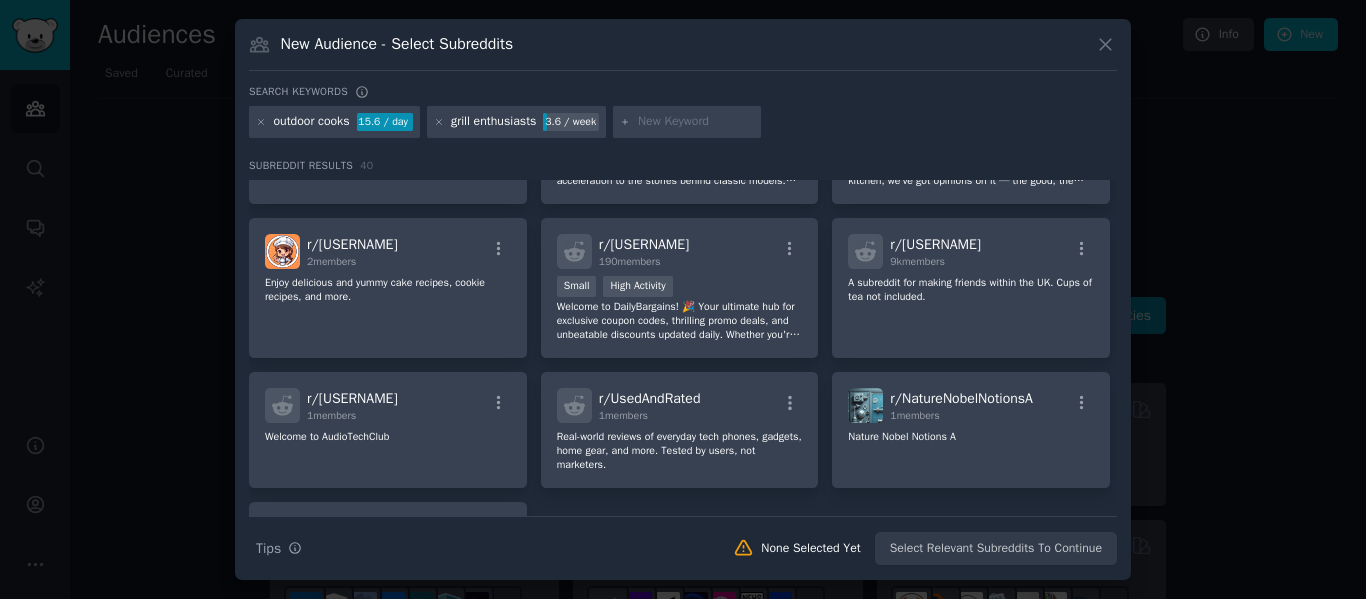scroll, scrollTop: 1722, scrollLeft: 0, axis: vertical 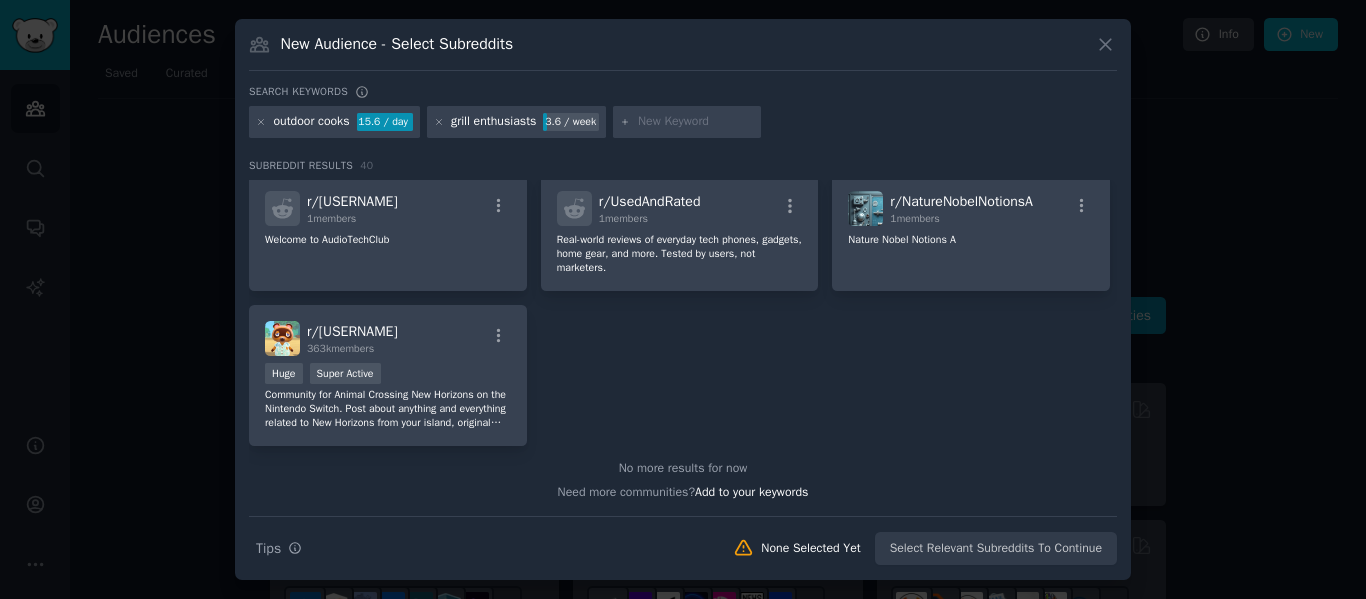 click at bounding box center [696, 122] 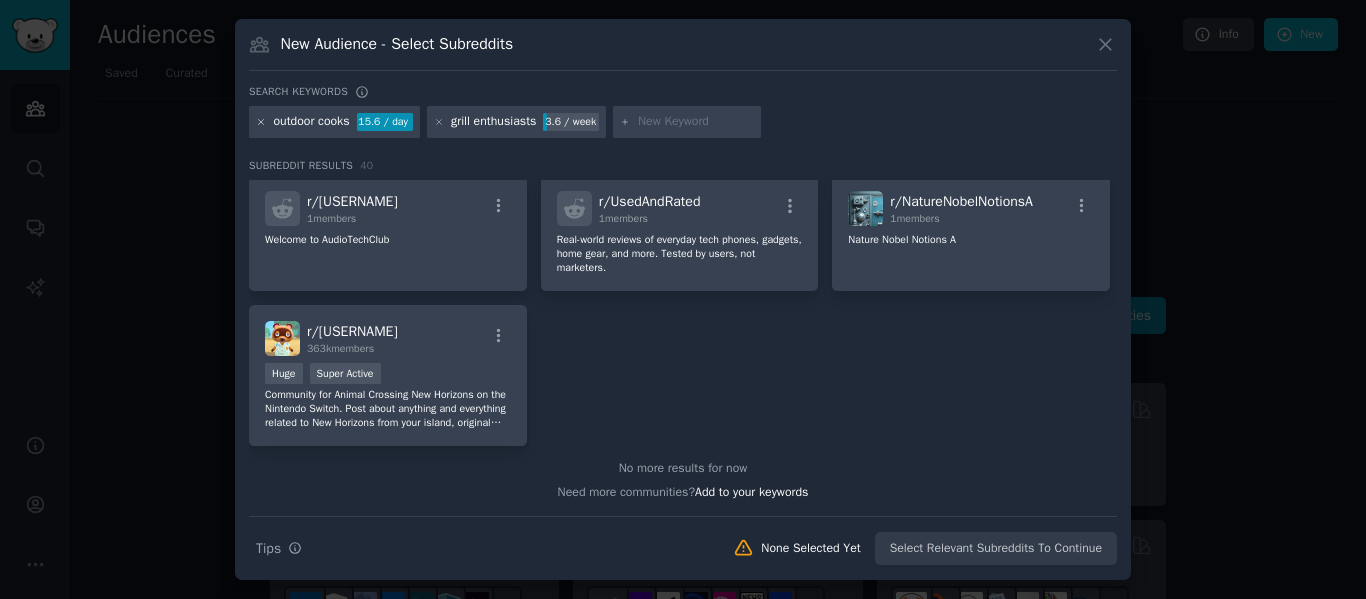 click 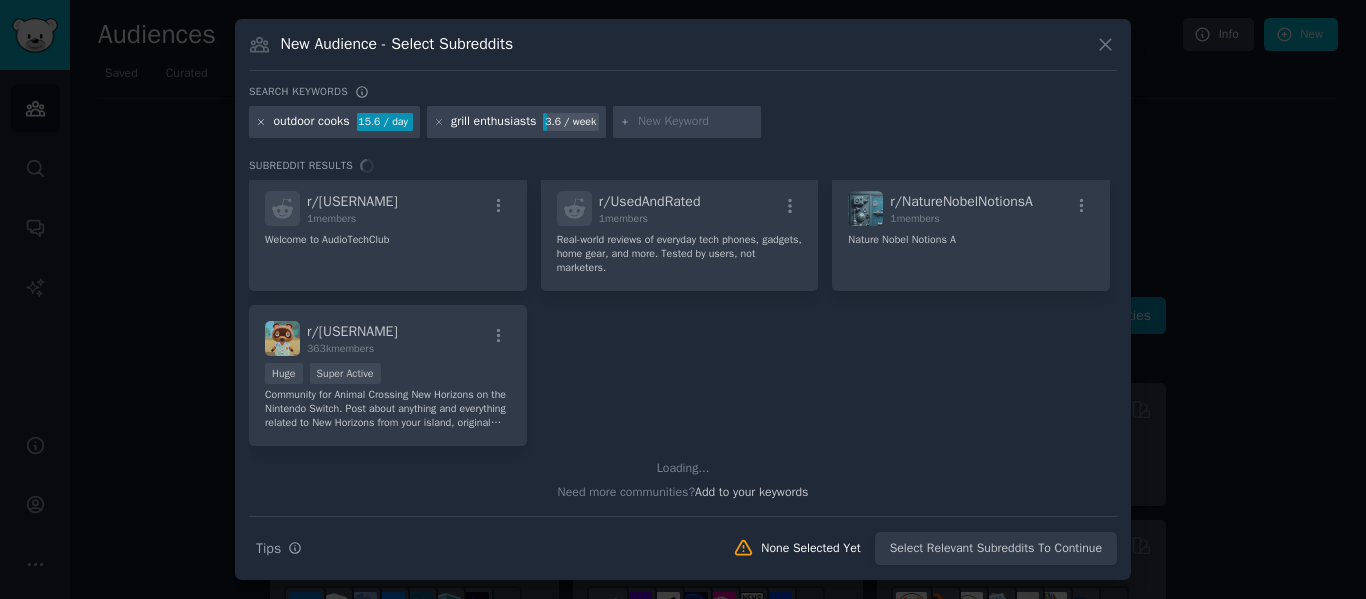 scroll, scrollTop: 0, scrollLeft: 0, axis: both 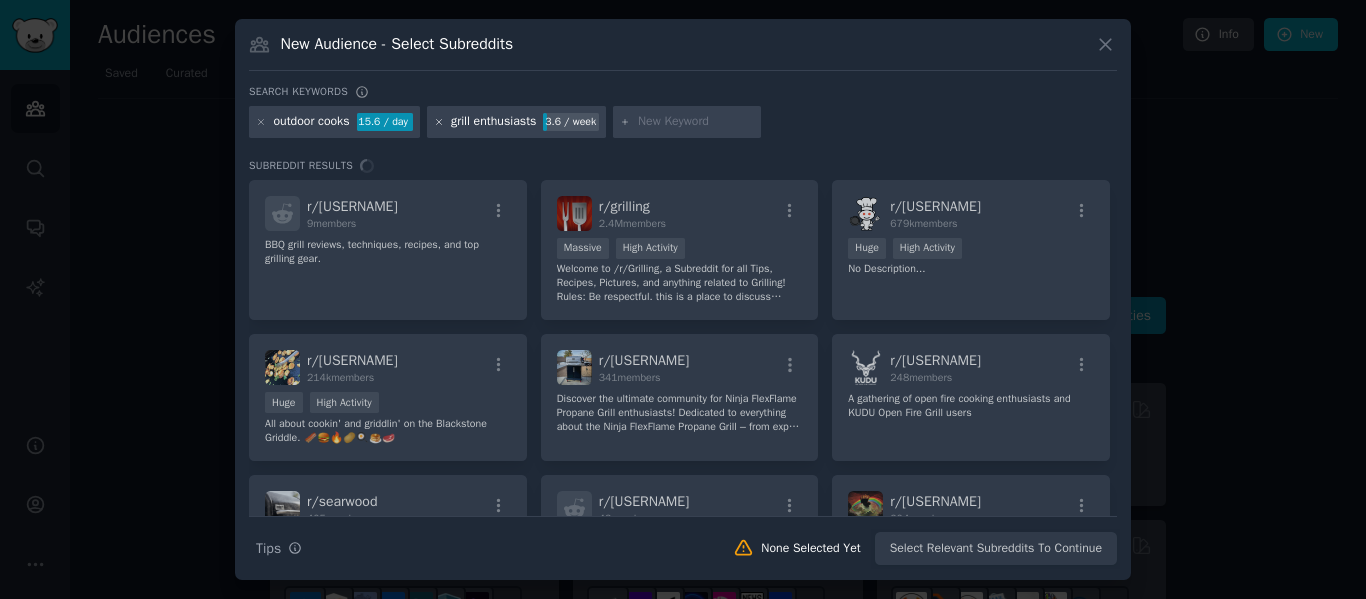 click 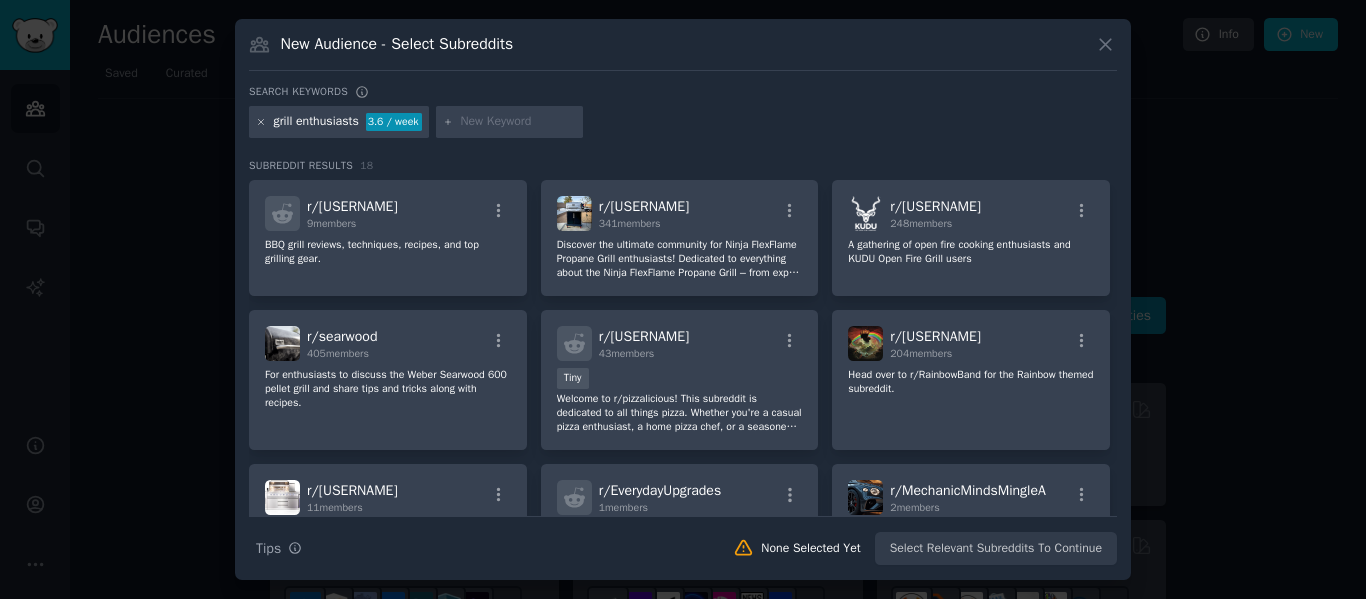 click 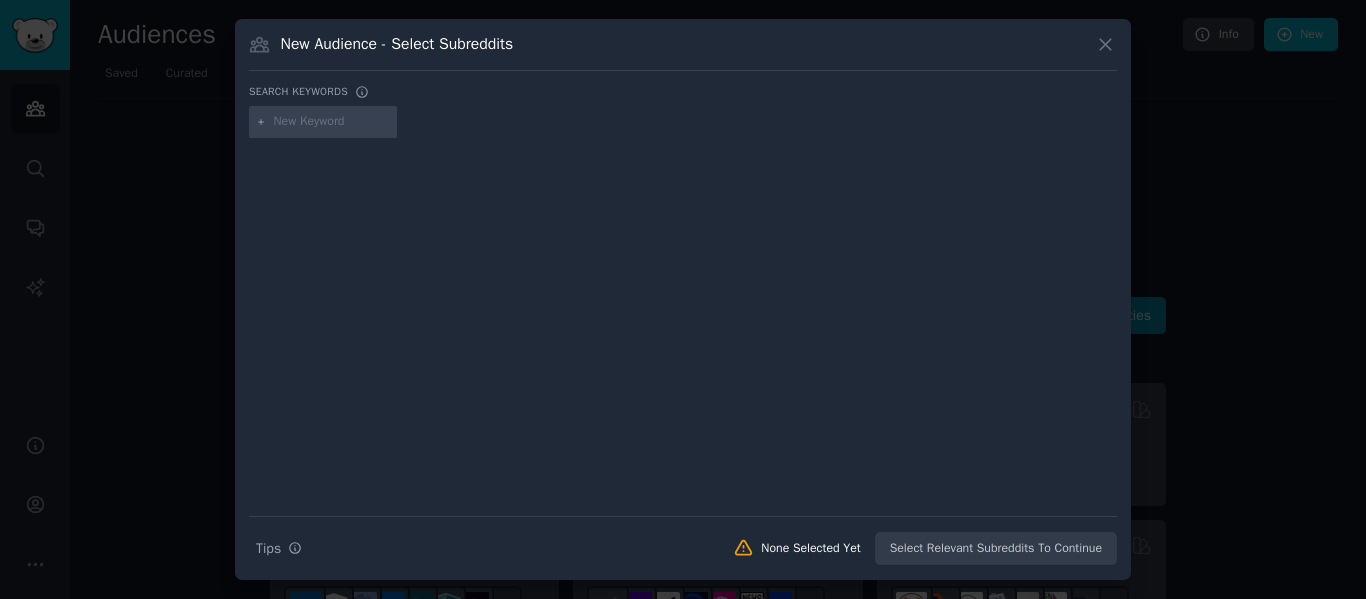 click at bounding box center (332, 122) 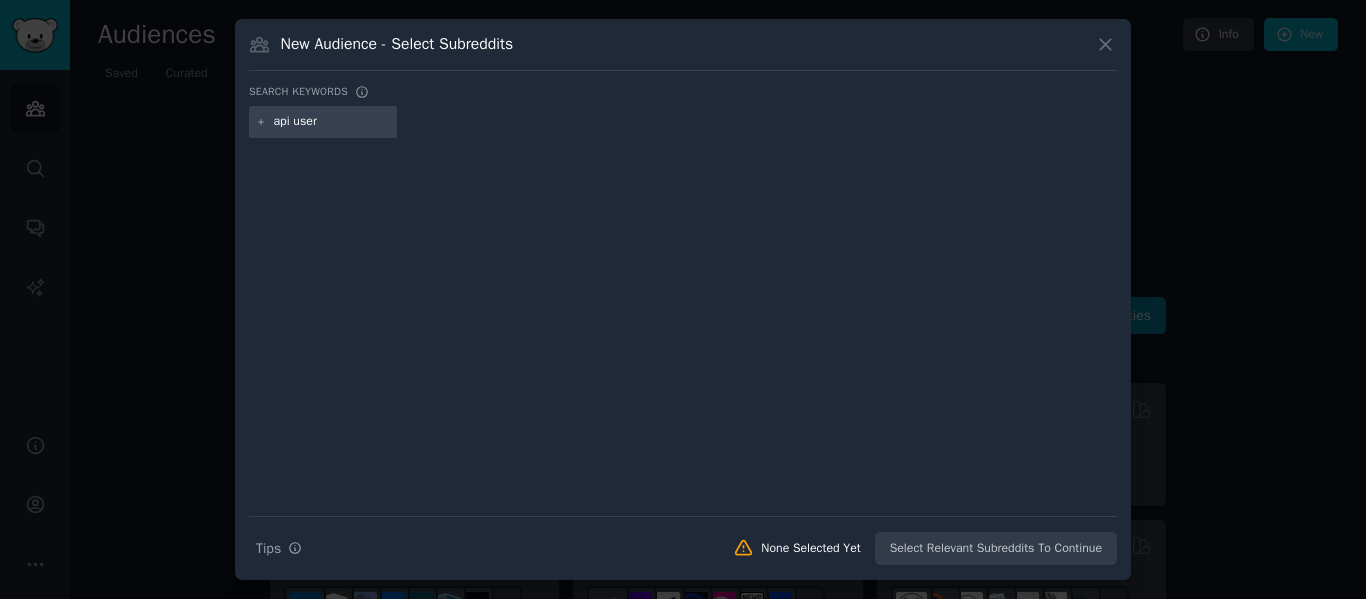 type on "api users" 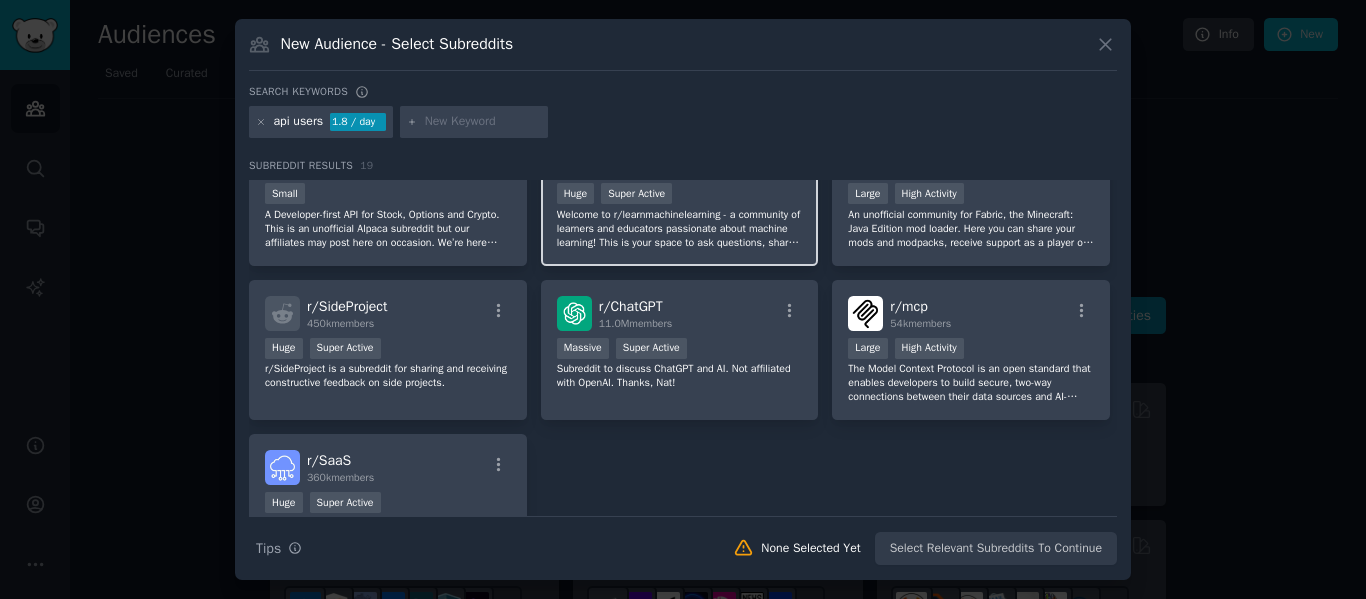 scroll, scrollTop: 763, scrollLeft: 0, axis: vertical 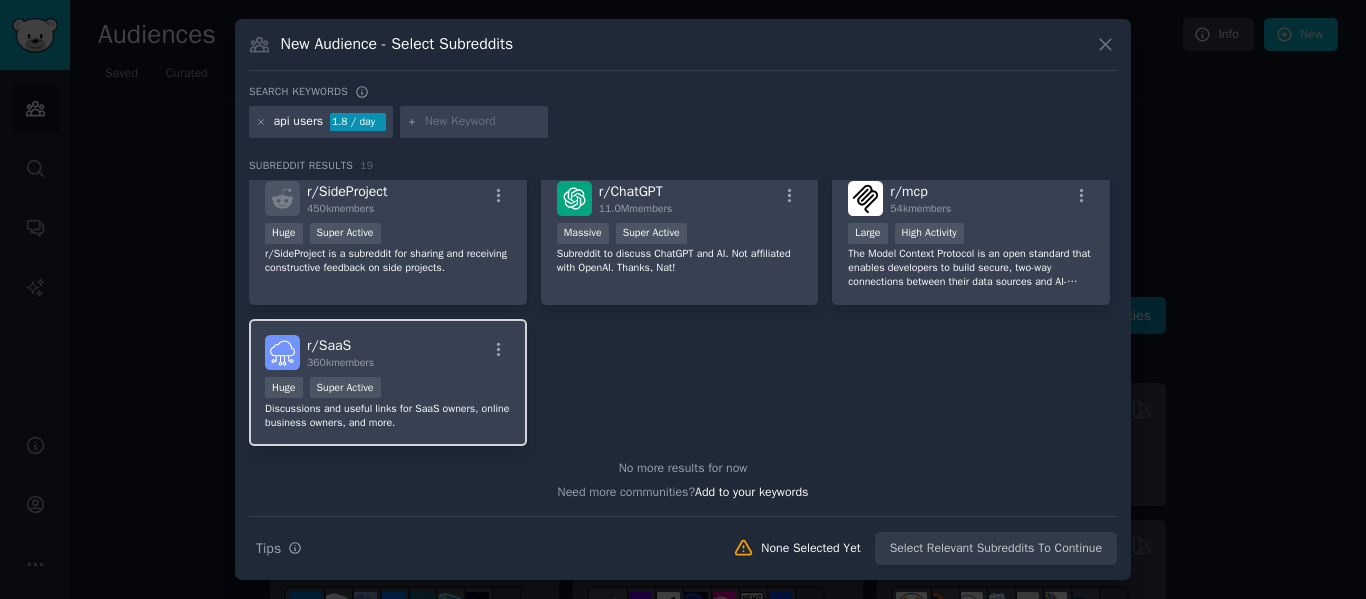 click on "r/ SaaS 360k  members Huge Super Active Discussions and useful links for SaaS owners, online business owners, and more." at bounding box center (388, 382) 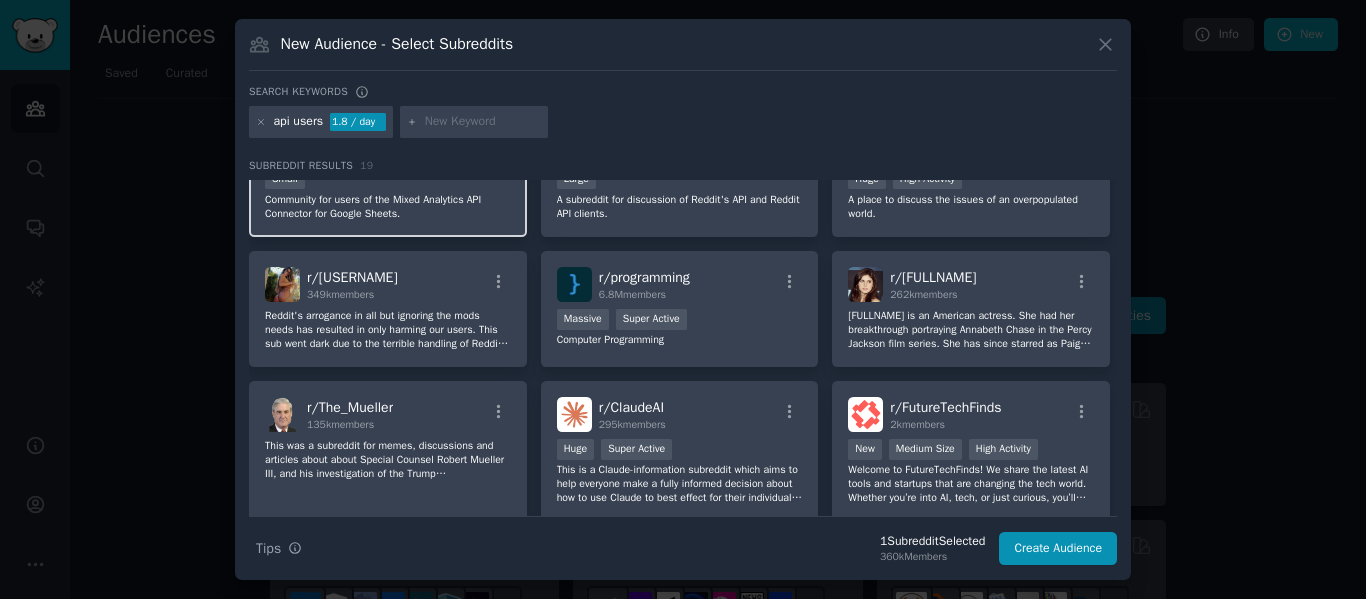 scroll, scrollTop: 225, scrollLeft: 0, axis: vertical 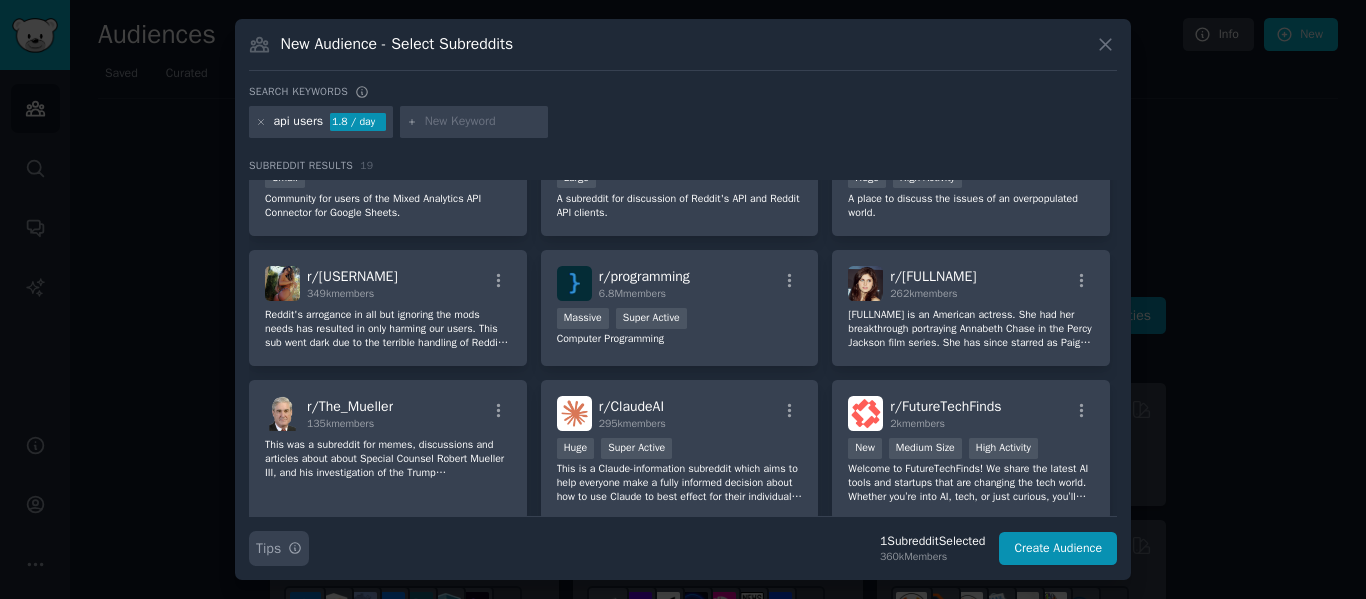 click 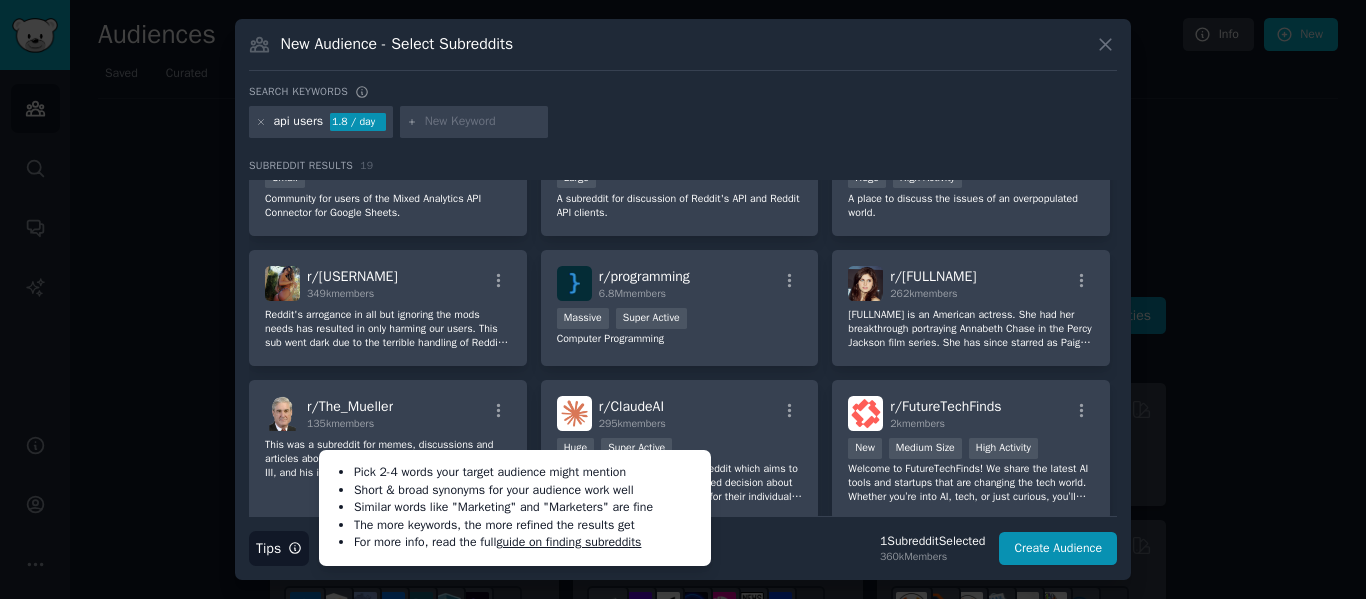 click 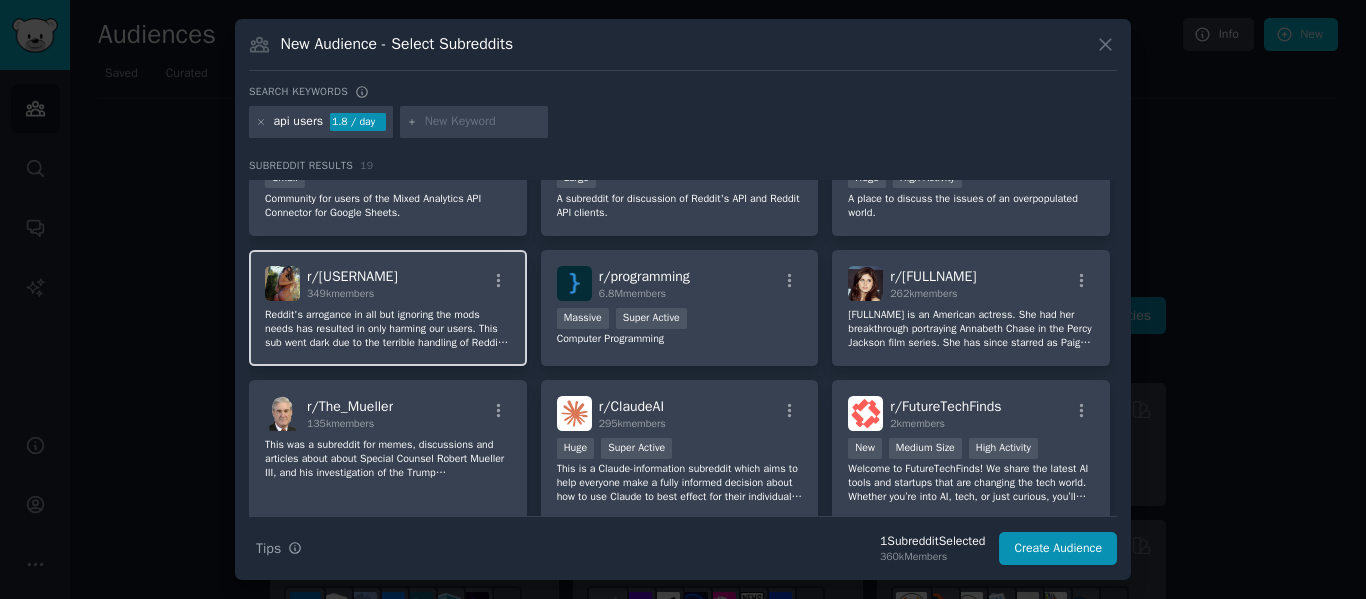 scroll, scrollTop: 0, scrollLeft: 0, axis: both 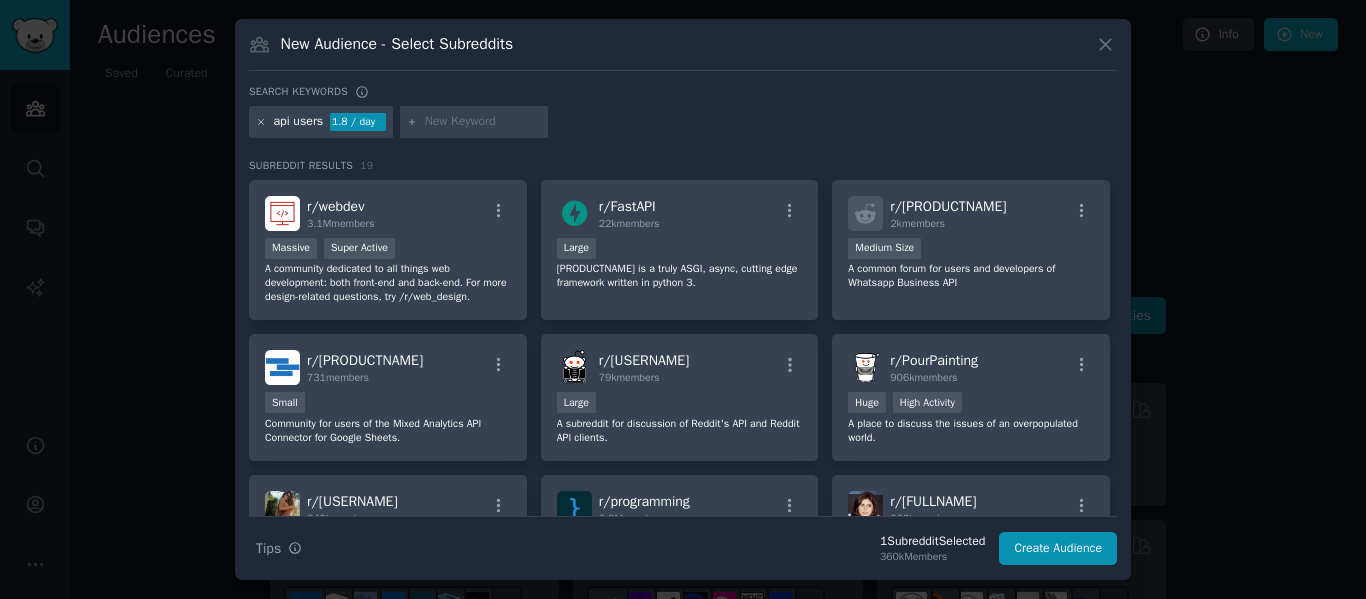 click 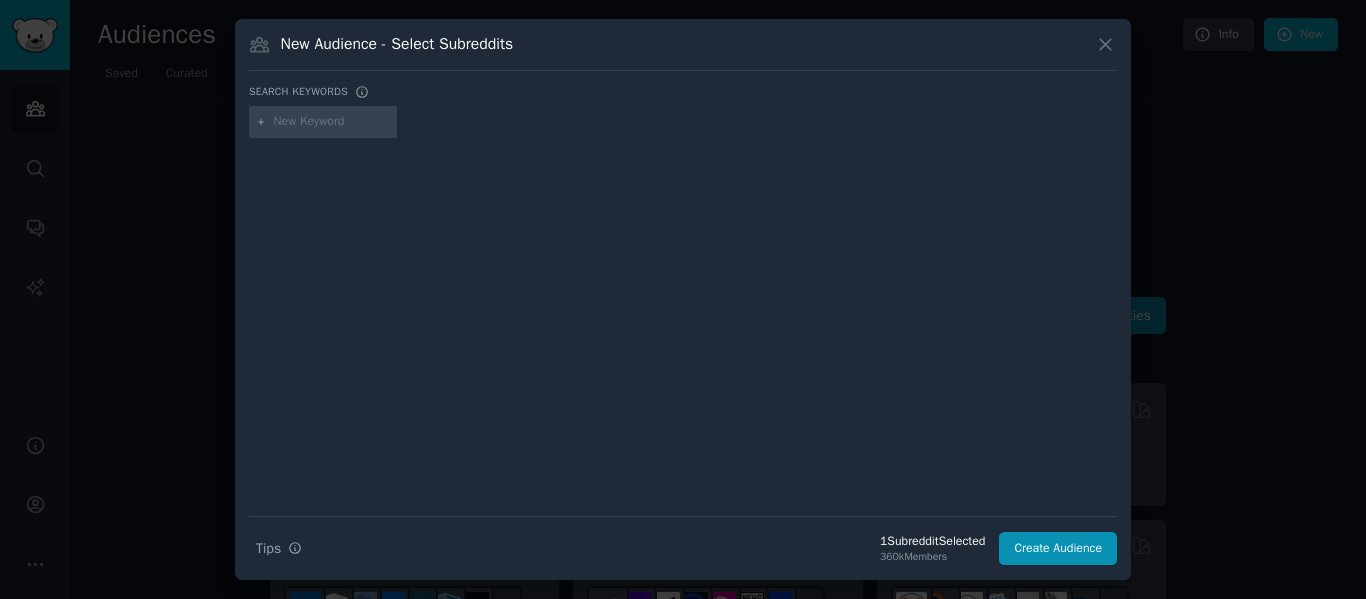 click at bounding box center [332, 122] 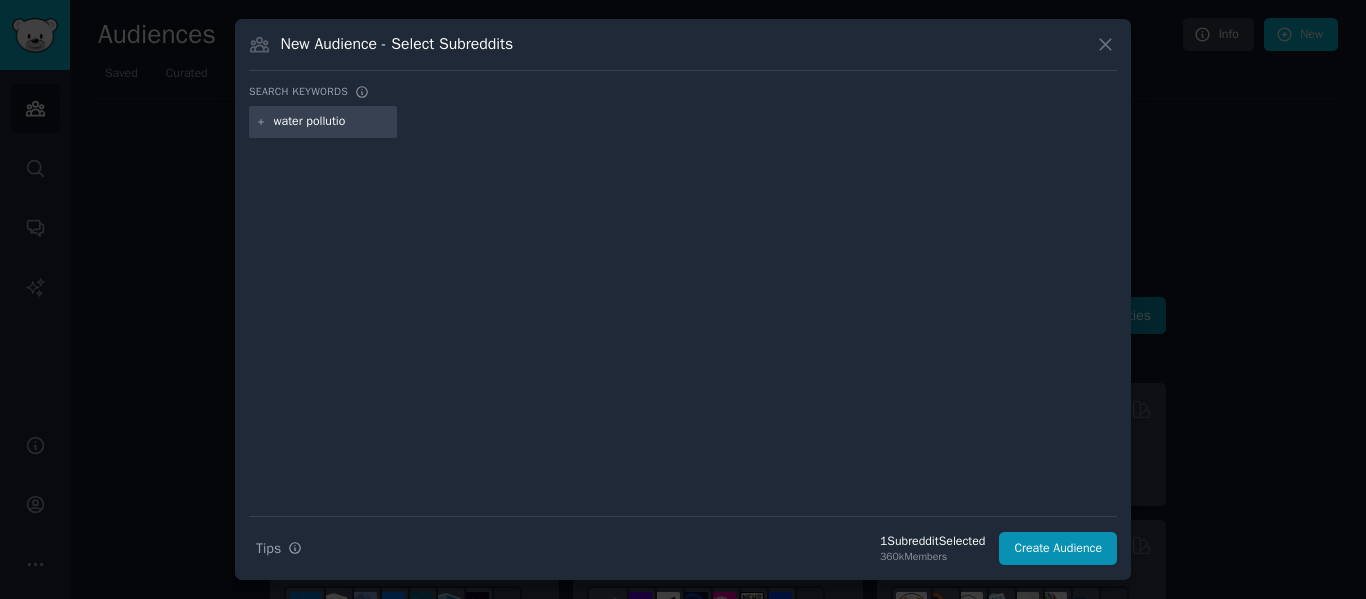 type on "water pollution" 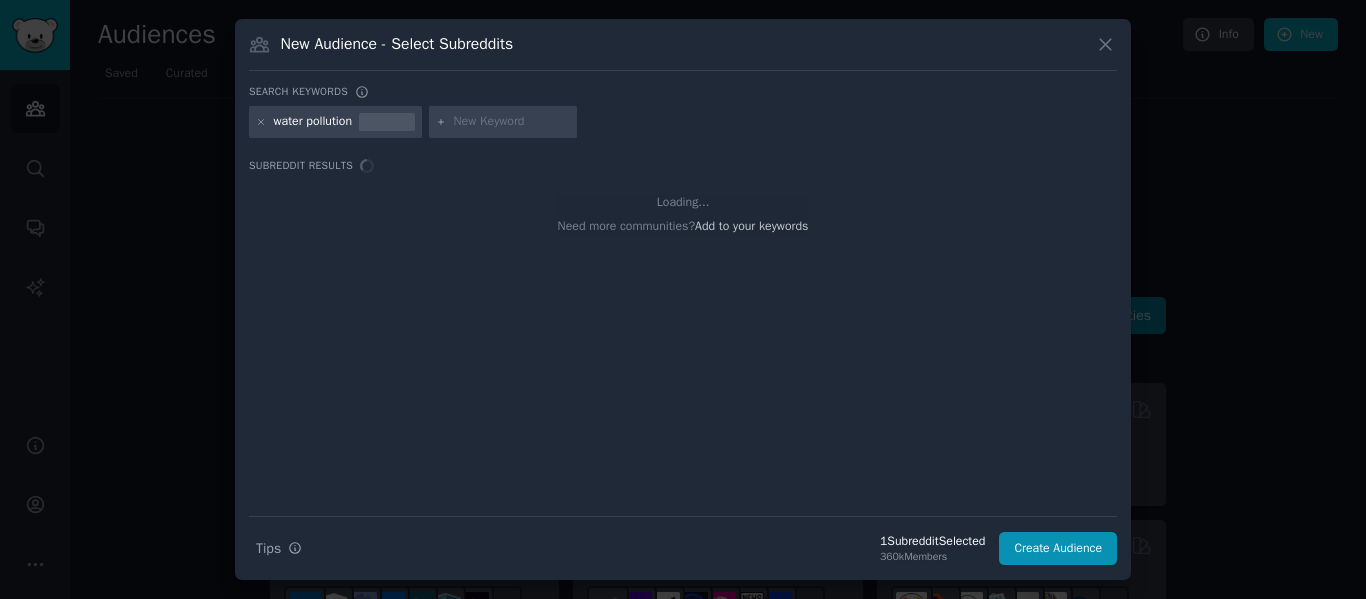 click at bounding box center [512, 122] 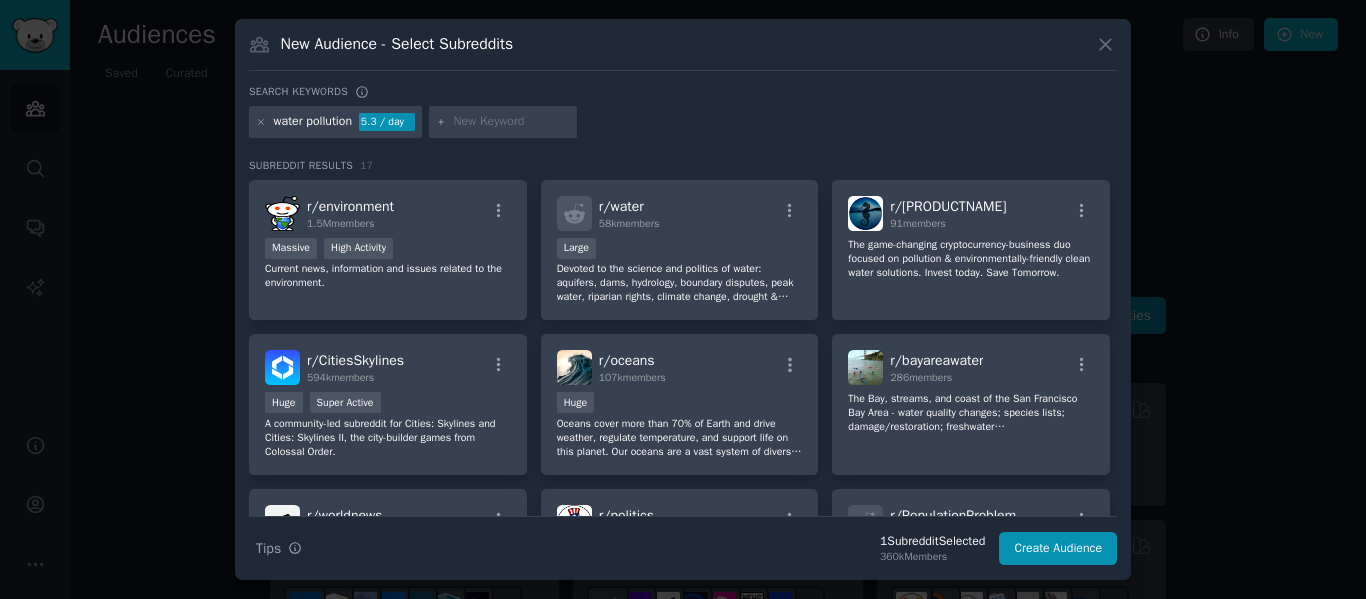 type on "o" 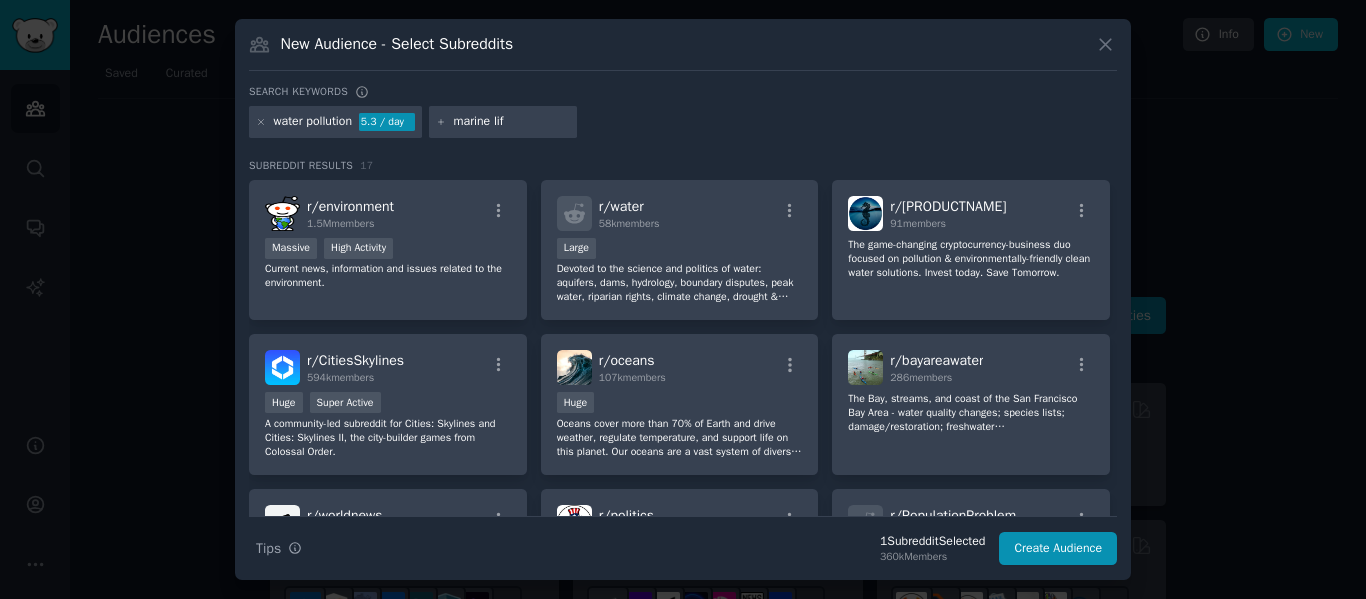 type on "marine life" 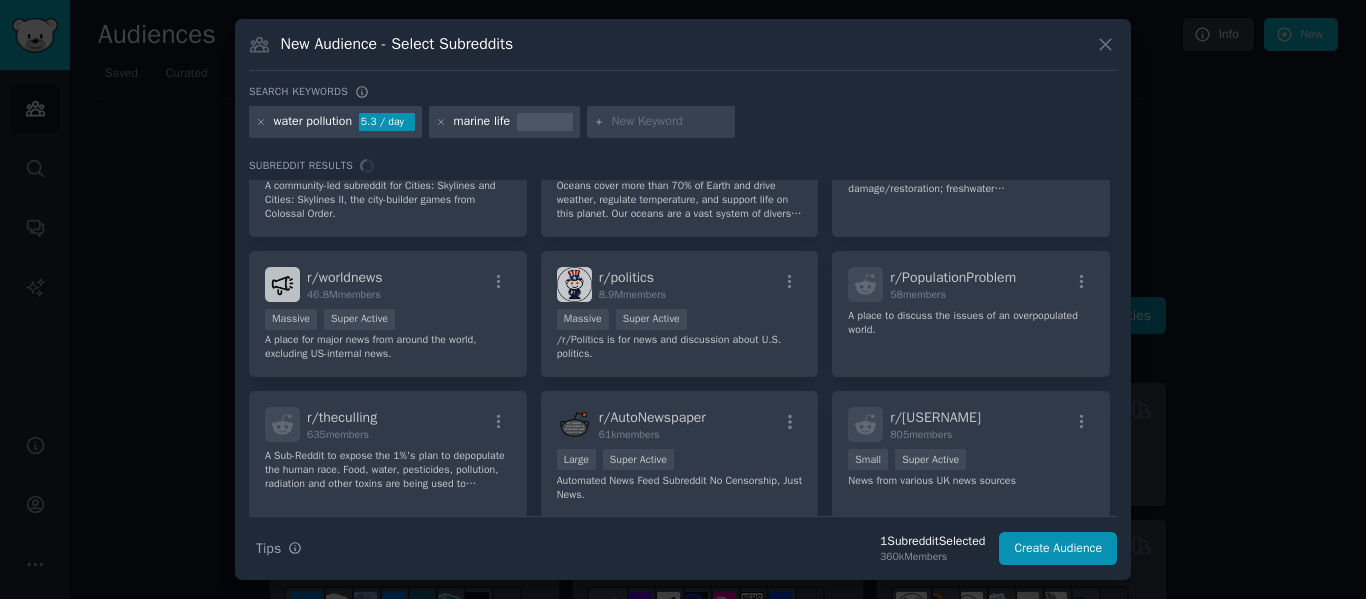 scroll, scrollTop: 239, scrollLeft: 0, axis: vertical 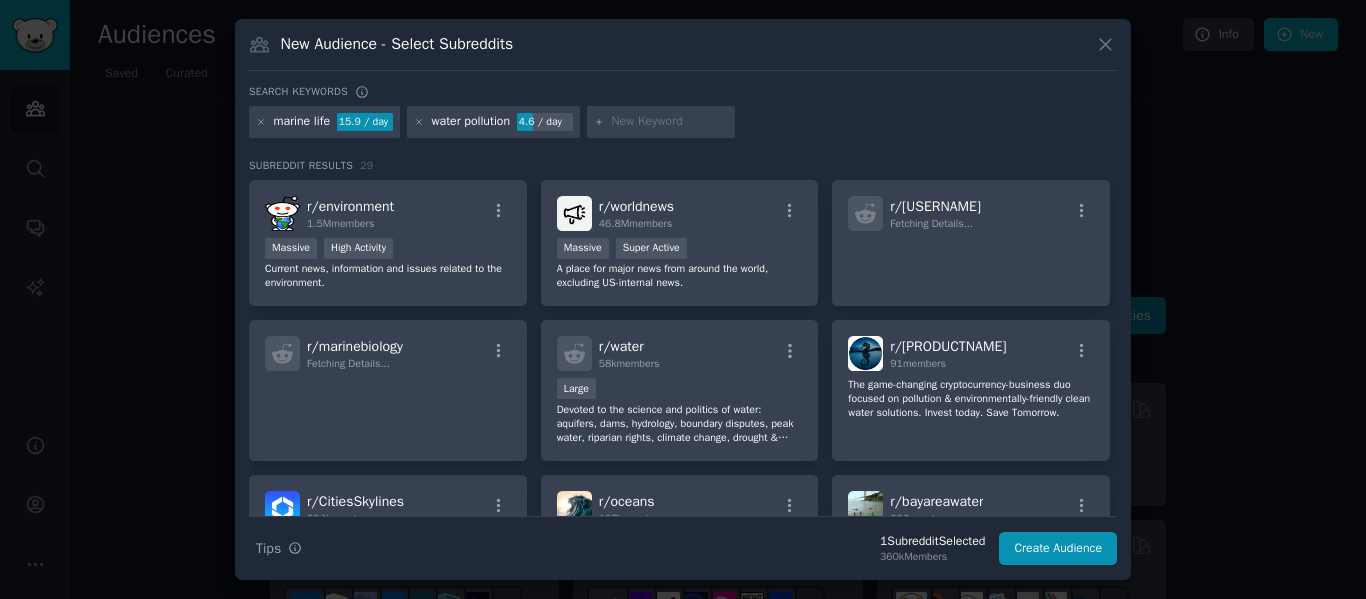 click at bounding box center (670, 122) 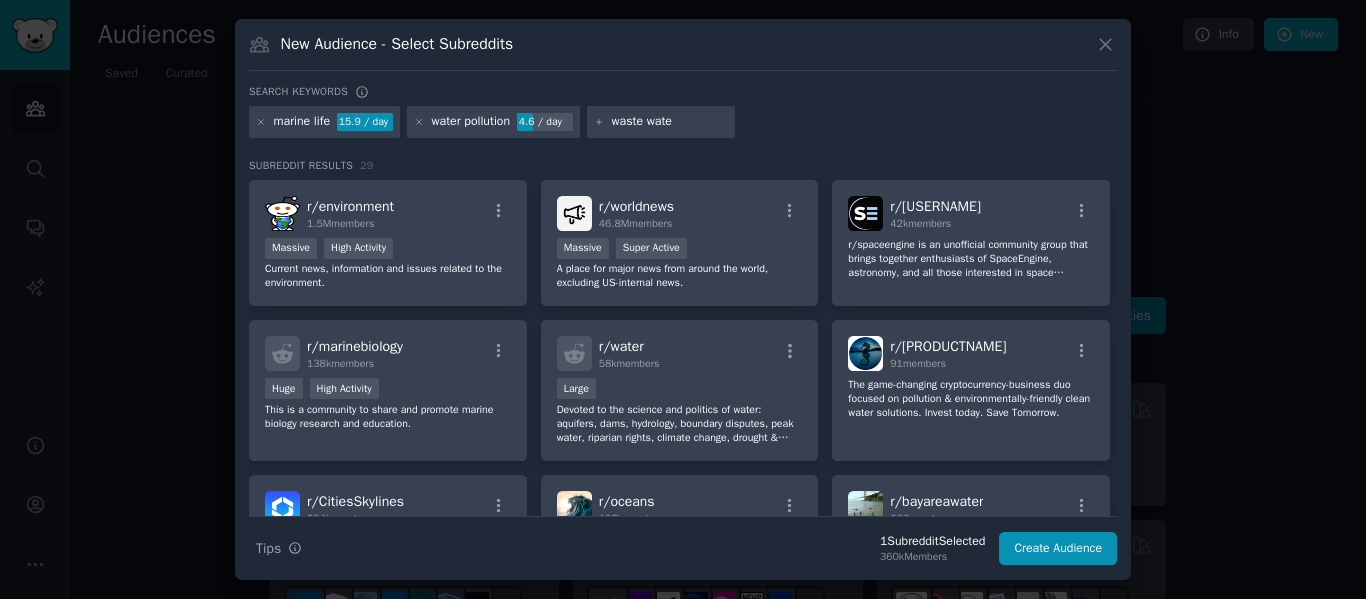 type on "waste water" 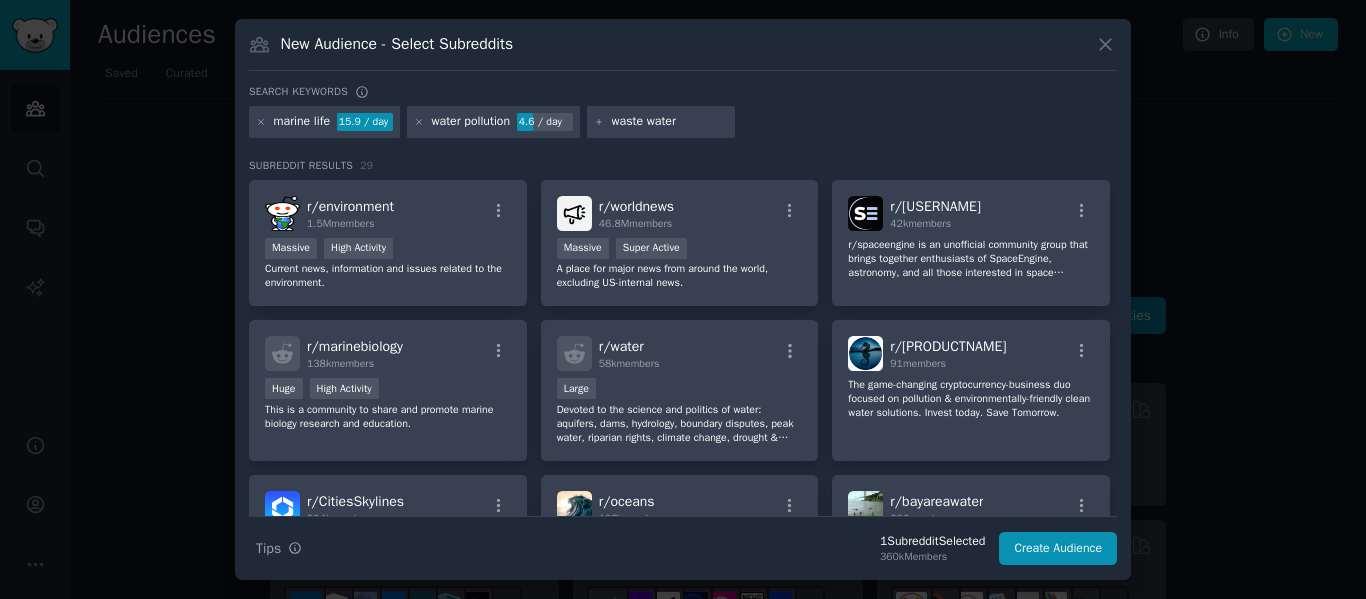type 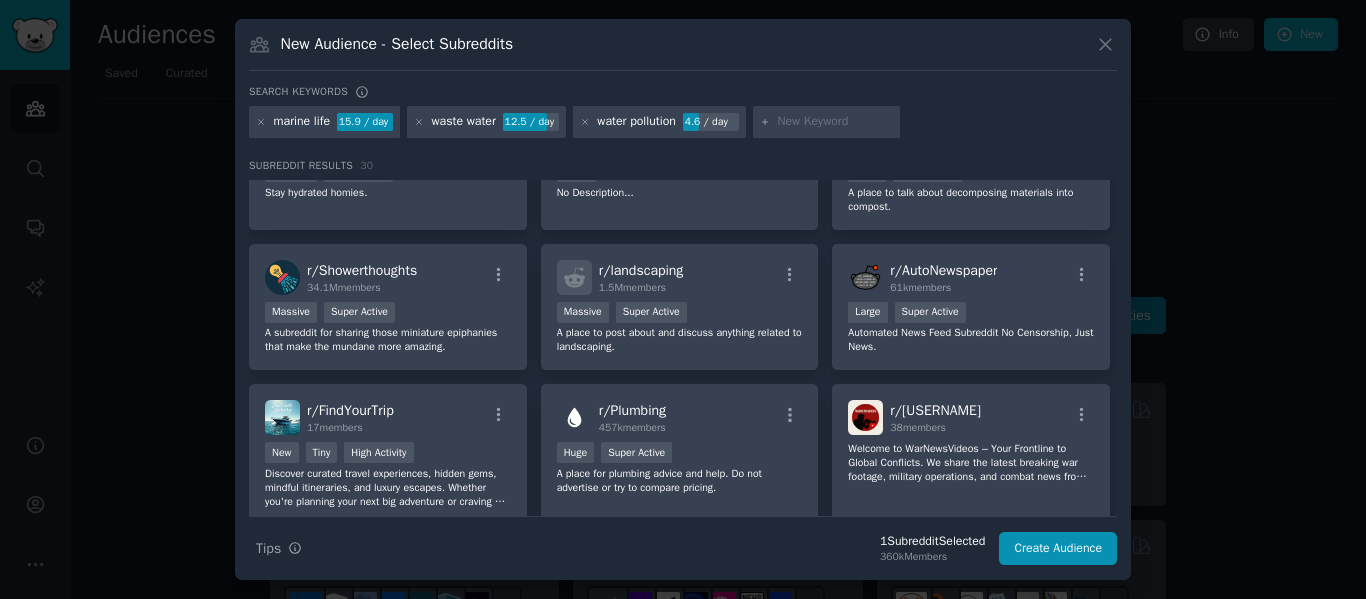 scroll, scrollTop: 1195, scrollLeft: 0, axis: vertical 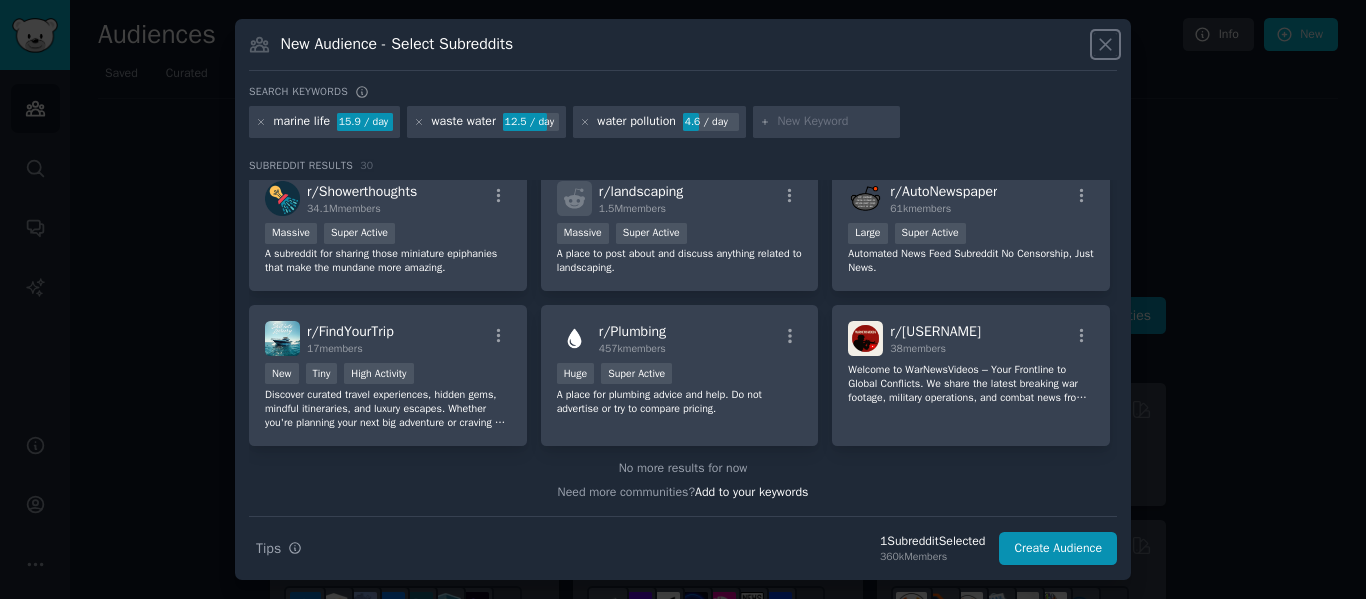 click 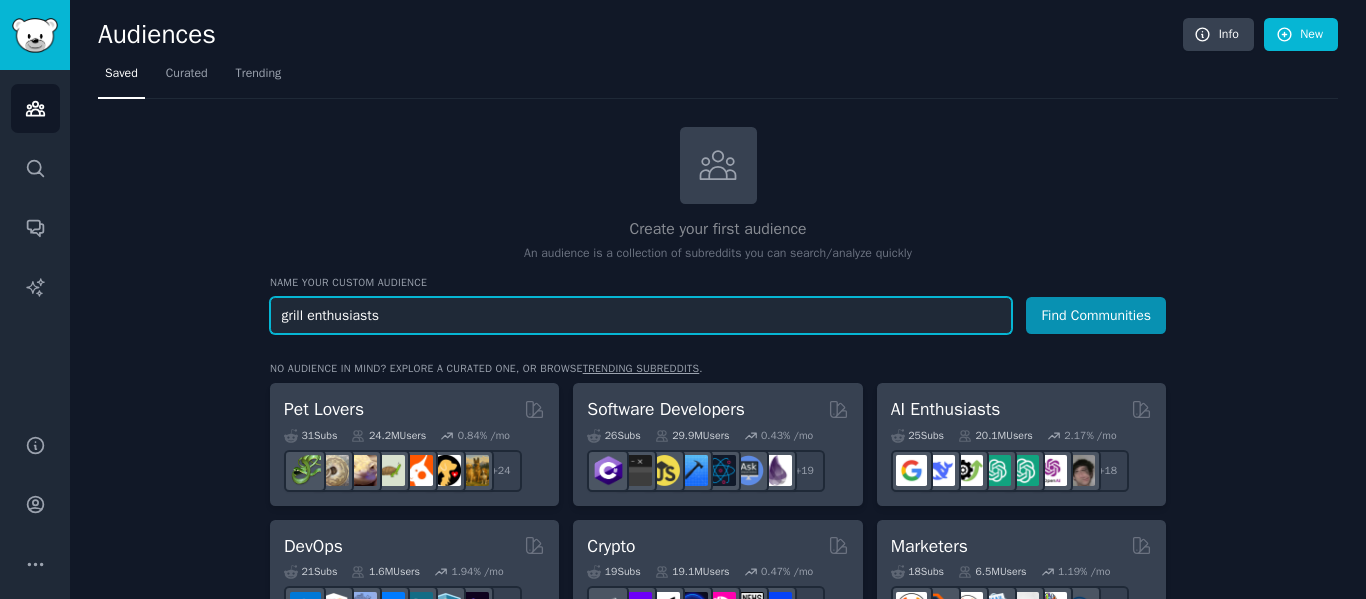 drag, startPoint x: 384, startPoint y: 315, endPoint x: 0, endPoint y: 374, distance: 388.5061 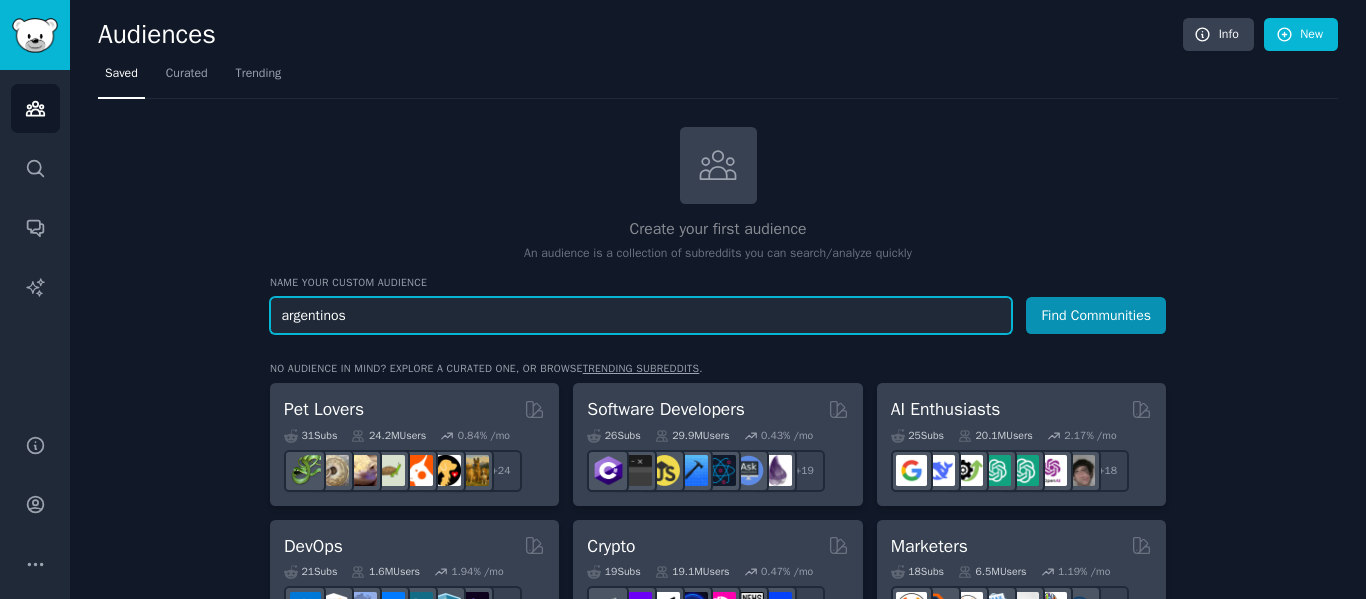 type on "argentinos" 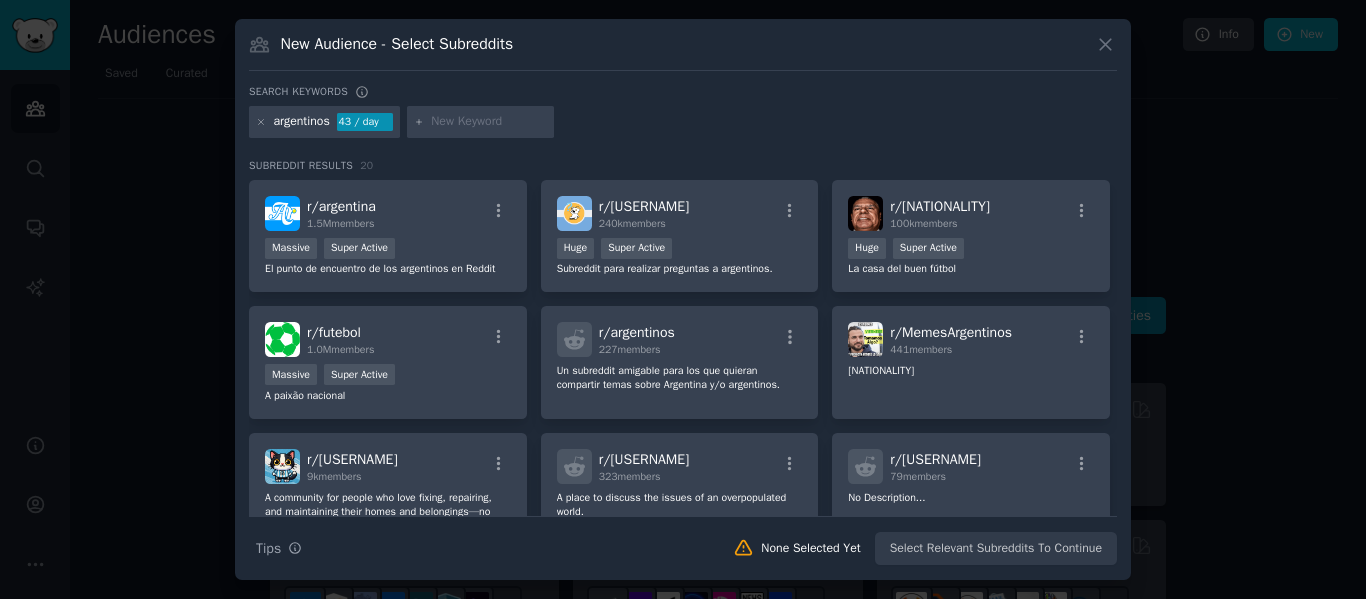 scroll, scrollTop: 1, scrollLeft: 0, axis: vertical 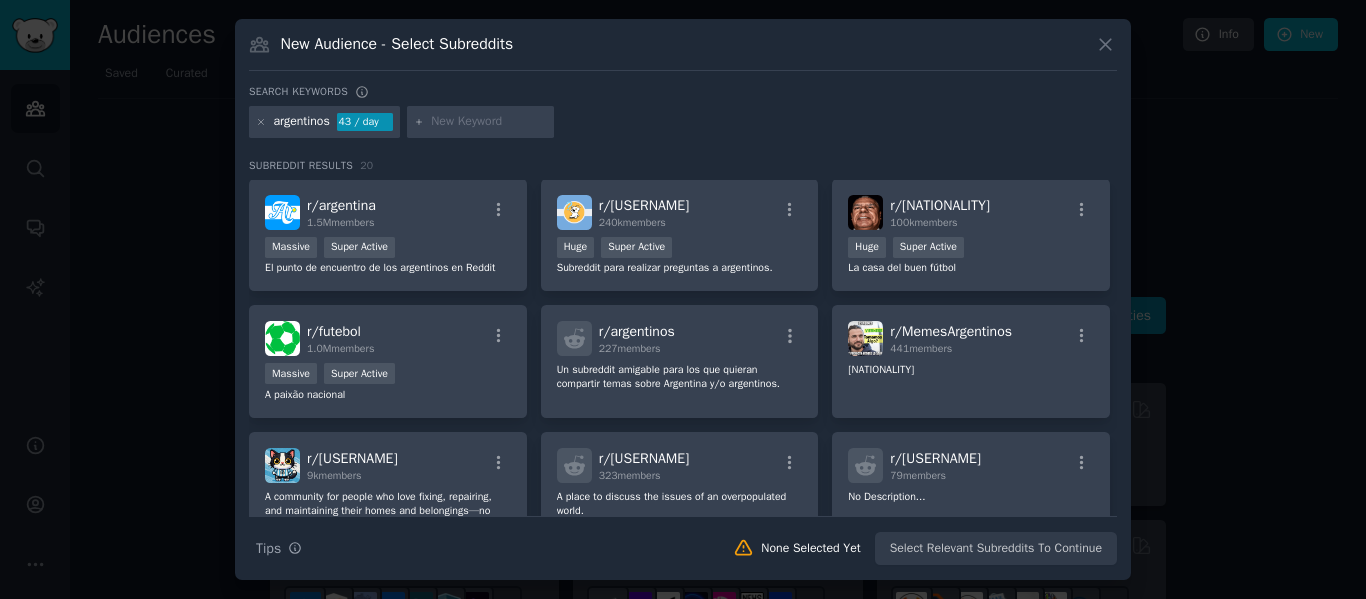 click 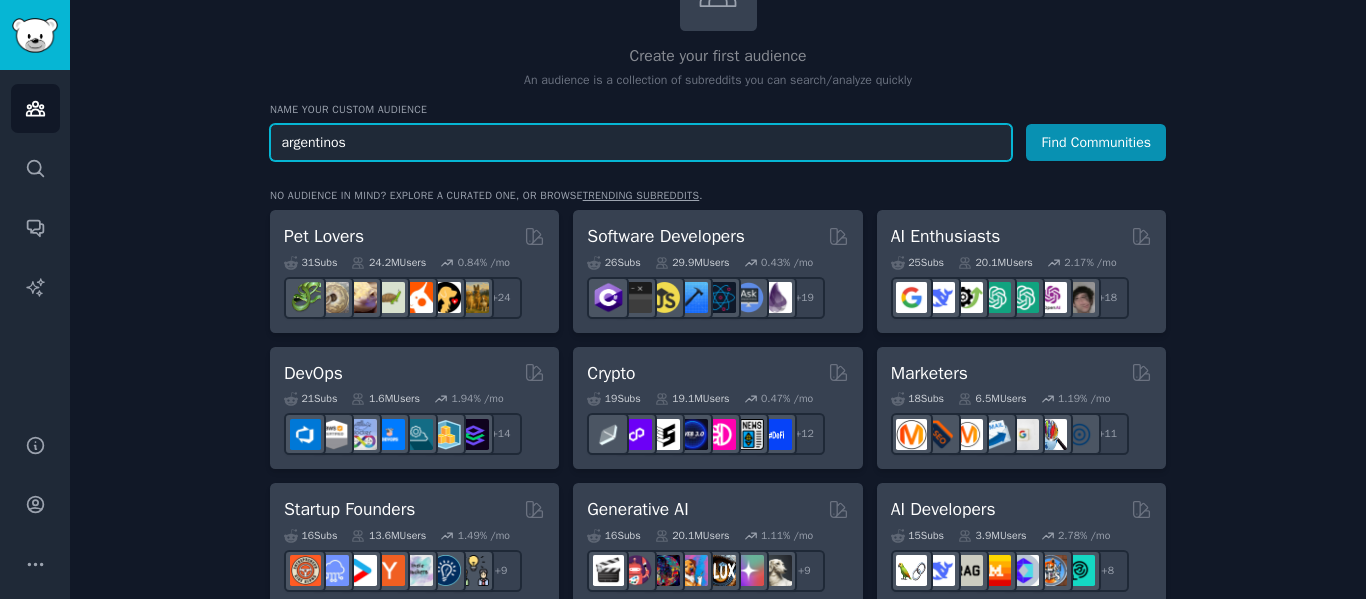scroll, scrollTop: 339, scrollLeft: 0, axis: vertical 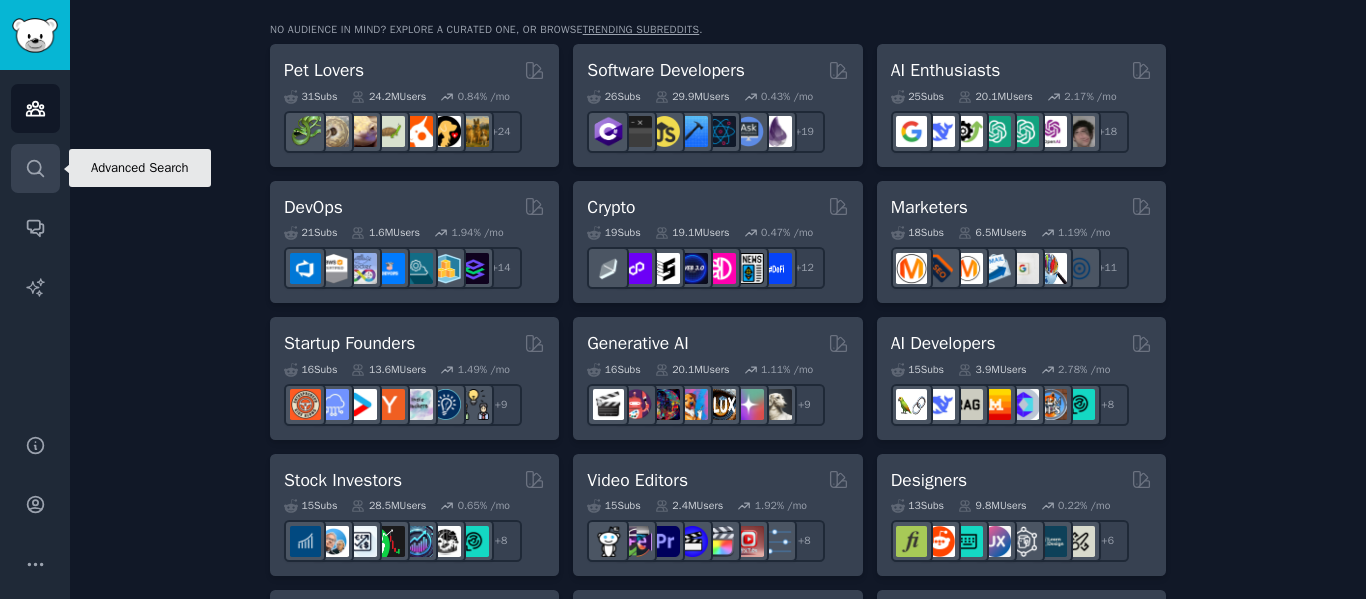 click 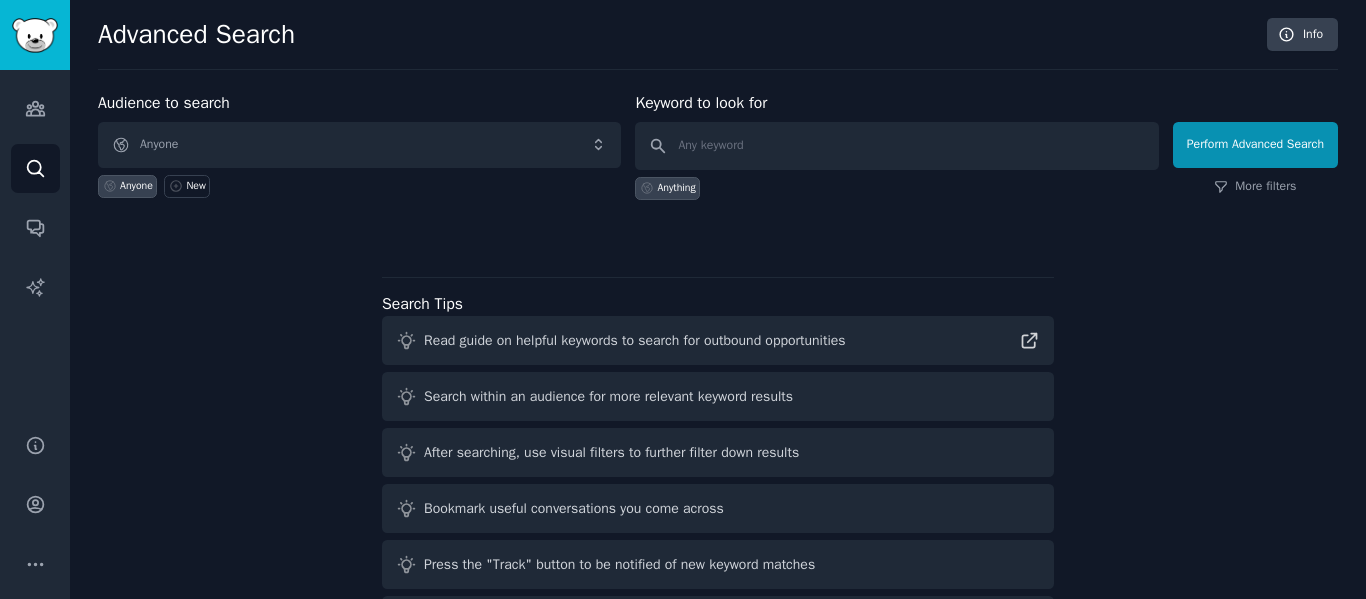 scroll, scrollTop: 4, scrollLeft: 0, axis: vertical 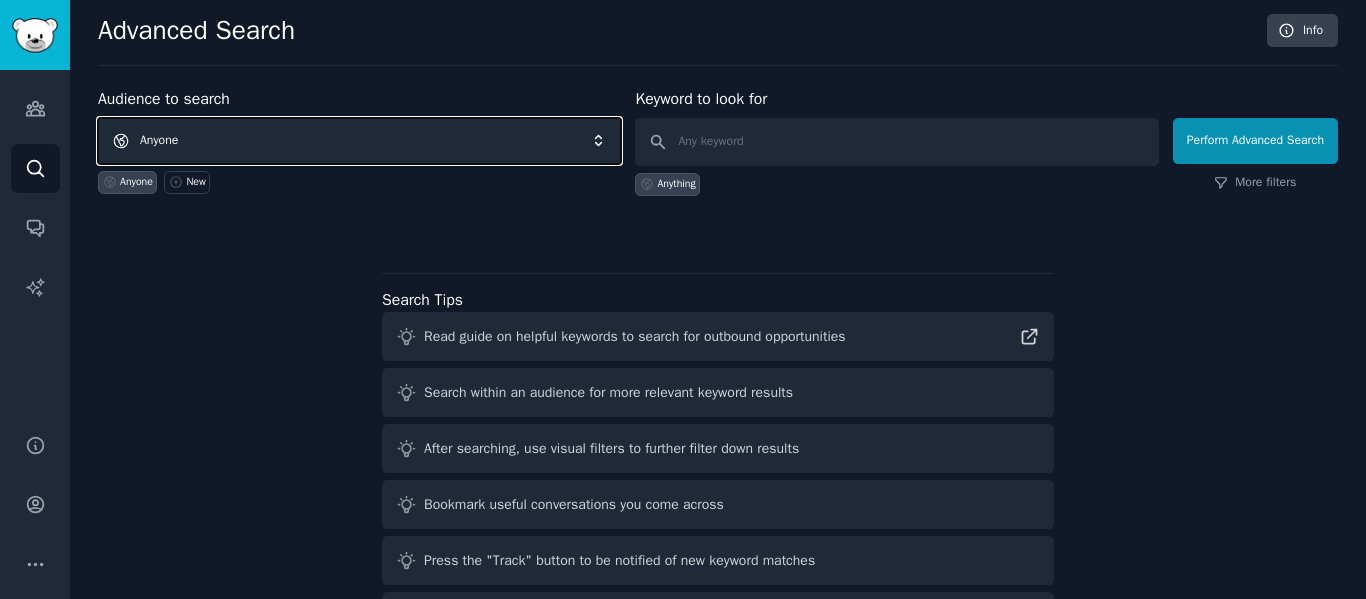 click on "Anyone" at bounding box center (359, 141) 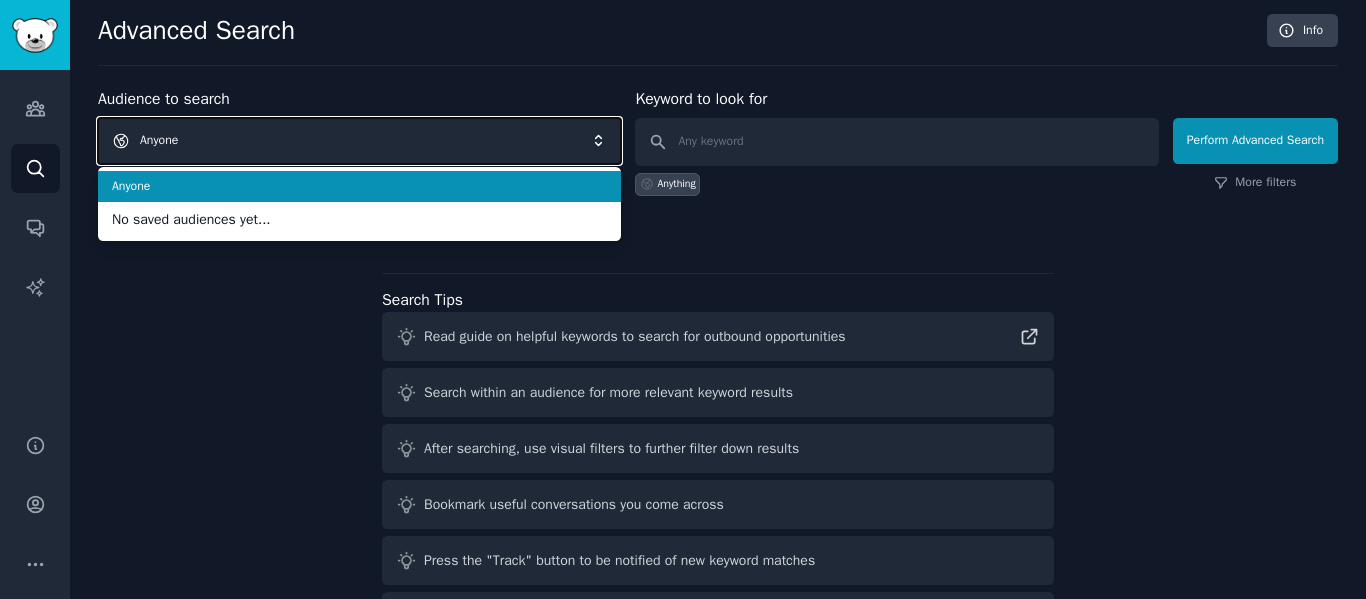 click on "Anyone" at bounding box center (359, 141) 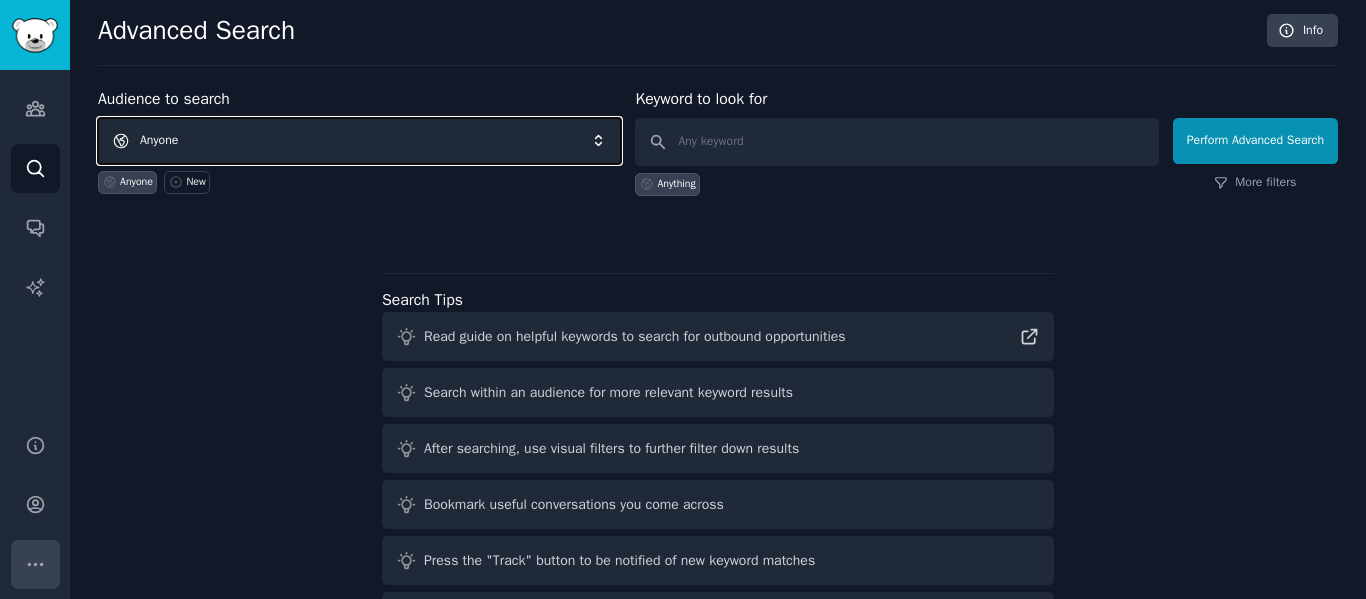 click on "More" at bounding box center [35, 564] 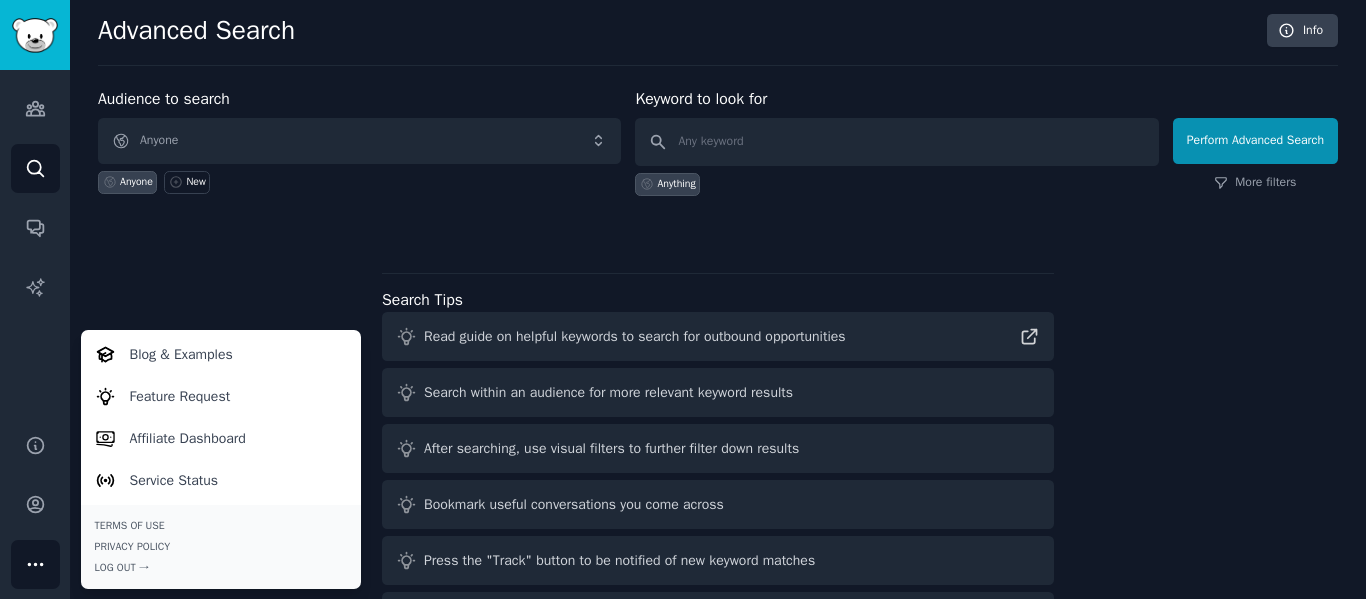 click on "Audience to search Anyone Anyone New Keyword to look for Anything   Perform Advanced Search More filters Search Tips Read guide on helpful keywords to search for outbound opportunities Search within an audience for more relevant keyword results After searching, use visual filters to further filter down results Bookmark useful conversations you come across Press the "Track" button to be notified of new keyword matches Use the patterns feature to summarize Reddit posts in bulk" at bounding box center [718, 368] 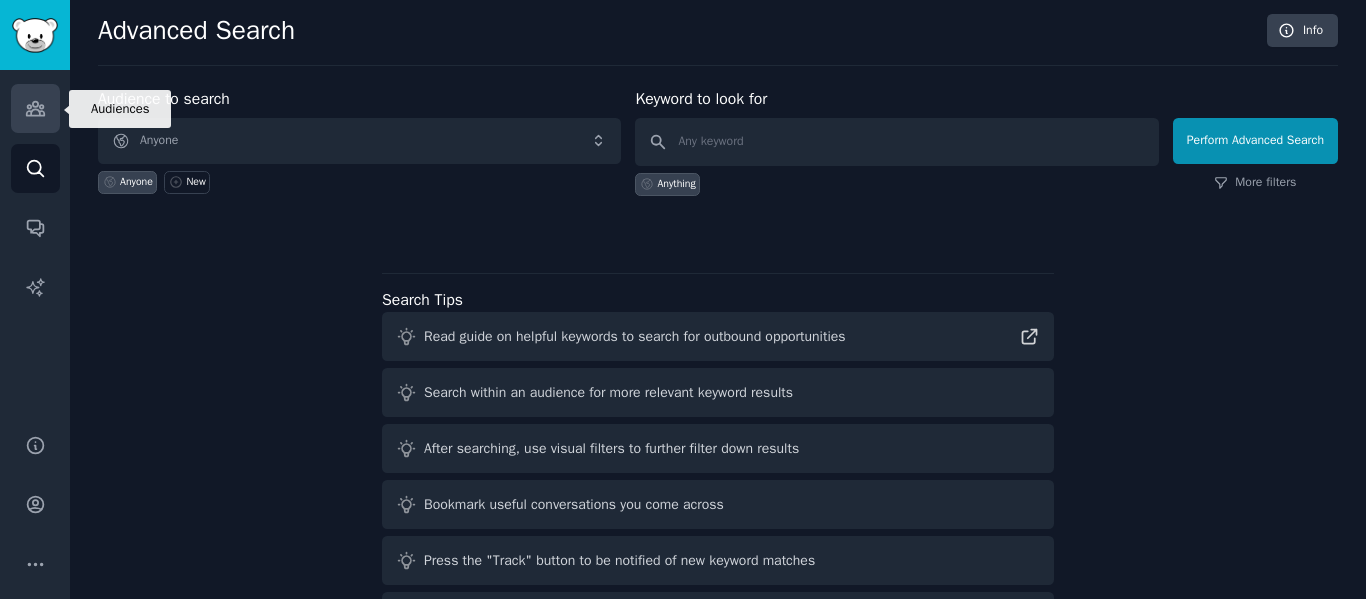 click 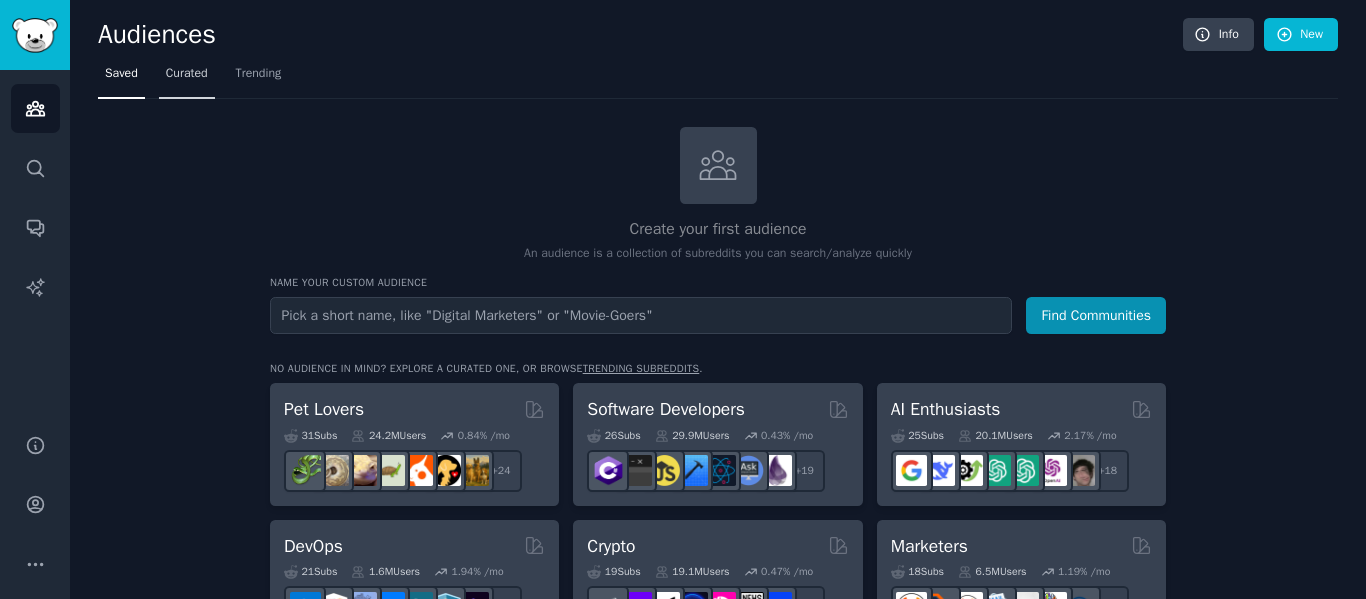 click on "Curated" at bounding box center [187, 74] 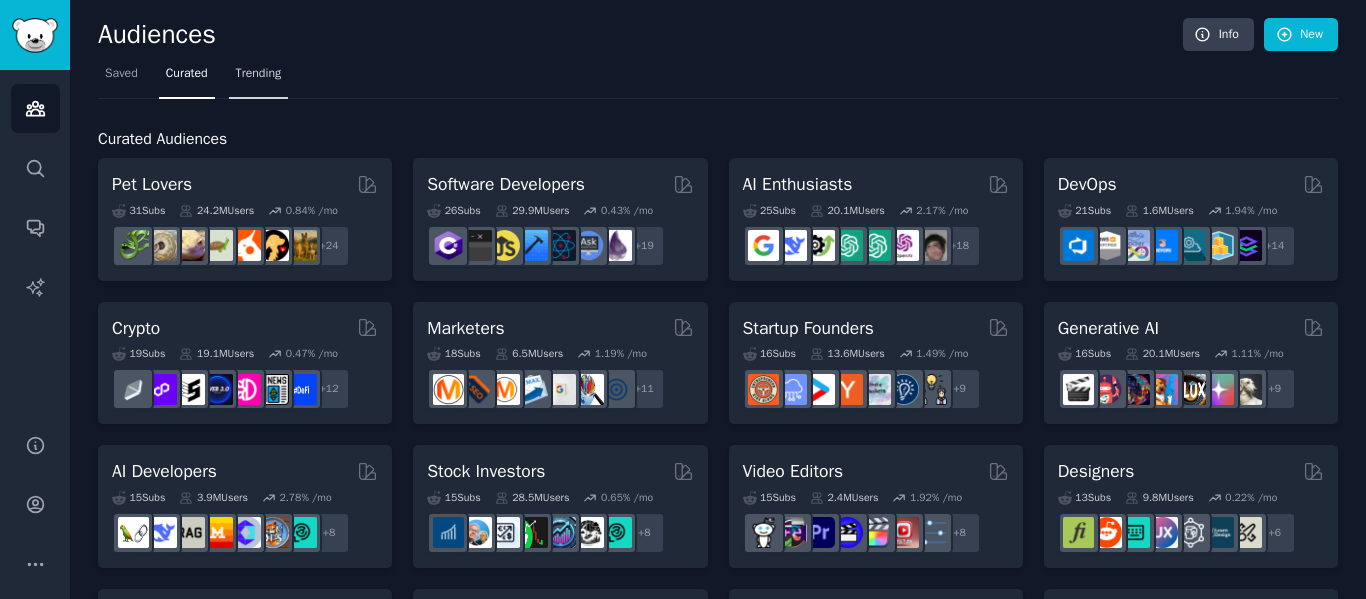 click on "Trending" at bounding box center (259, 74) 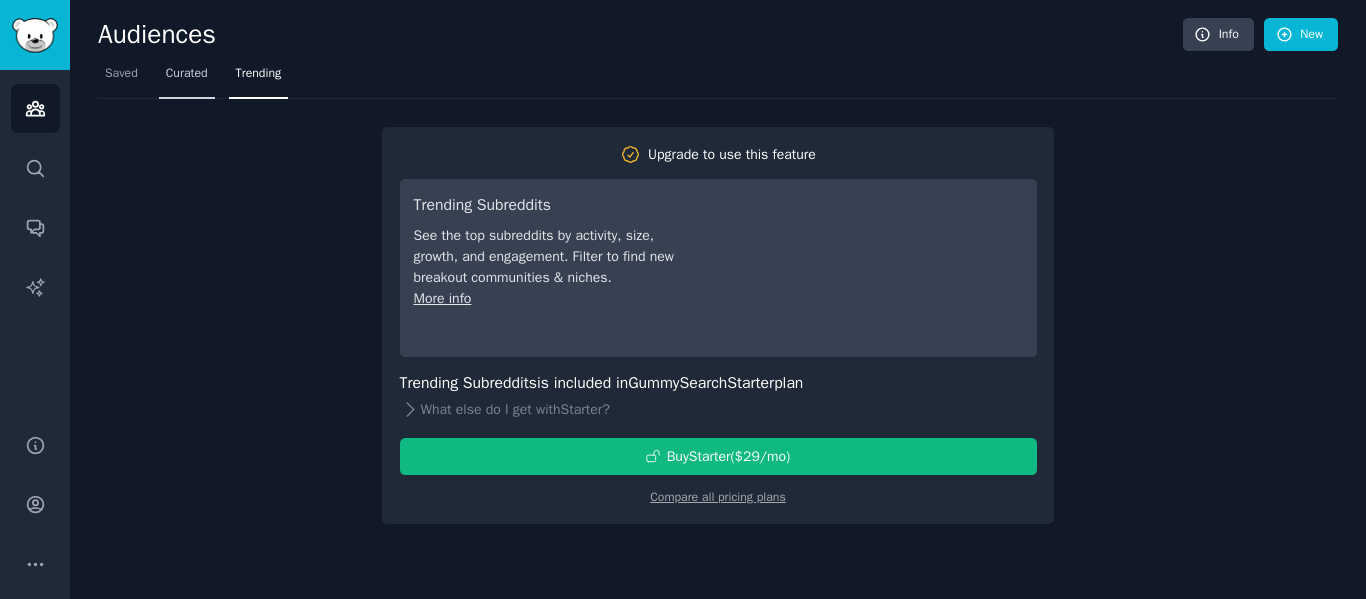 click on "Curated" at bounding box center (187, 74) 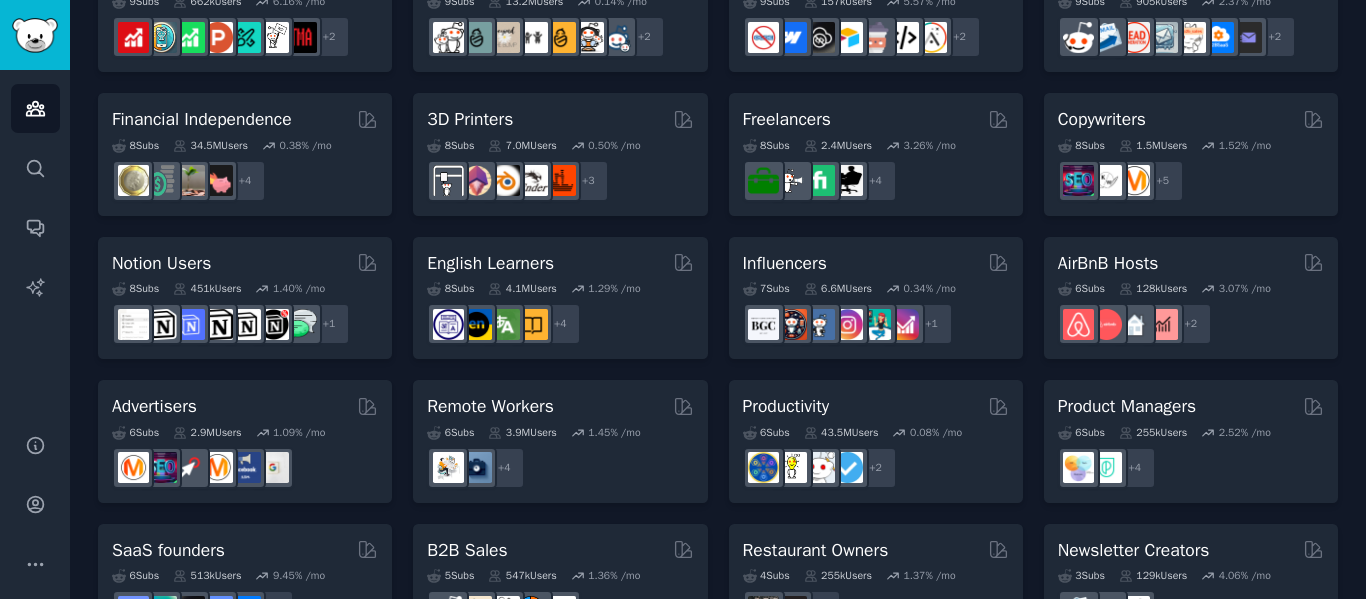 scroll, scrollTop: 1001, scrollLeft: 0, axis: vertical 